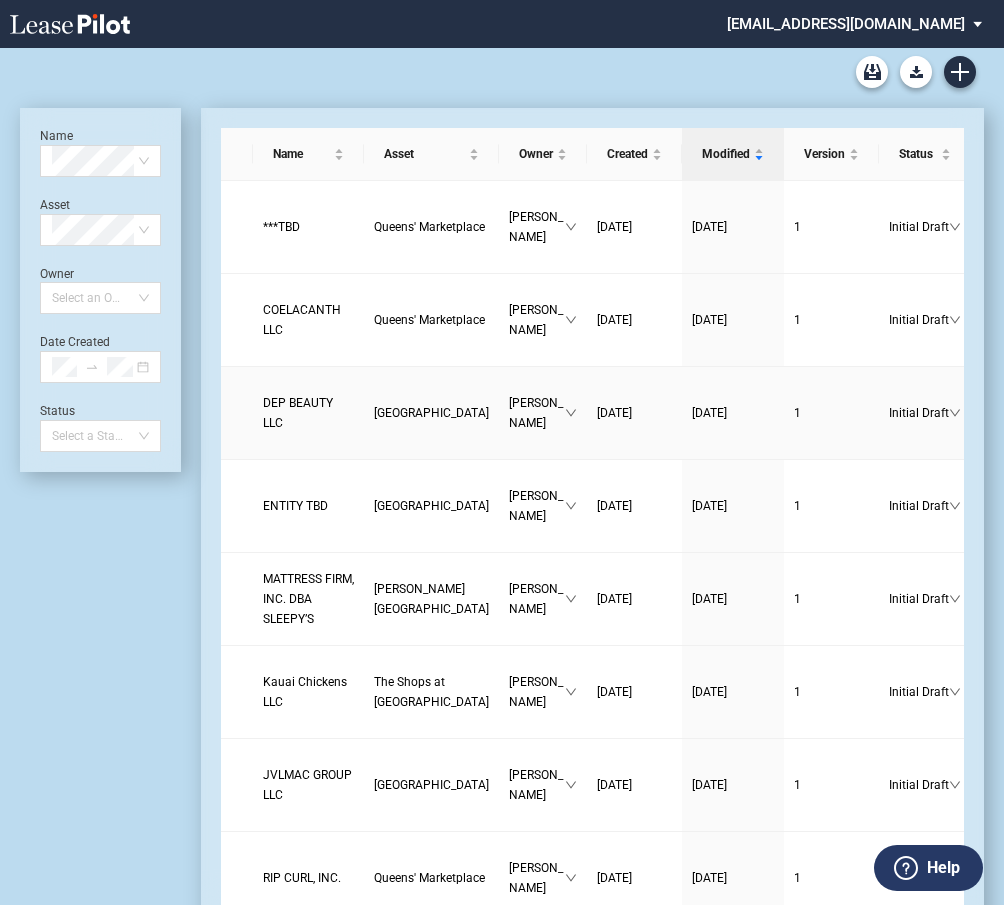 scroll, scrollTop: 0, scrollLeft: 0, axis: both 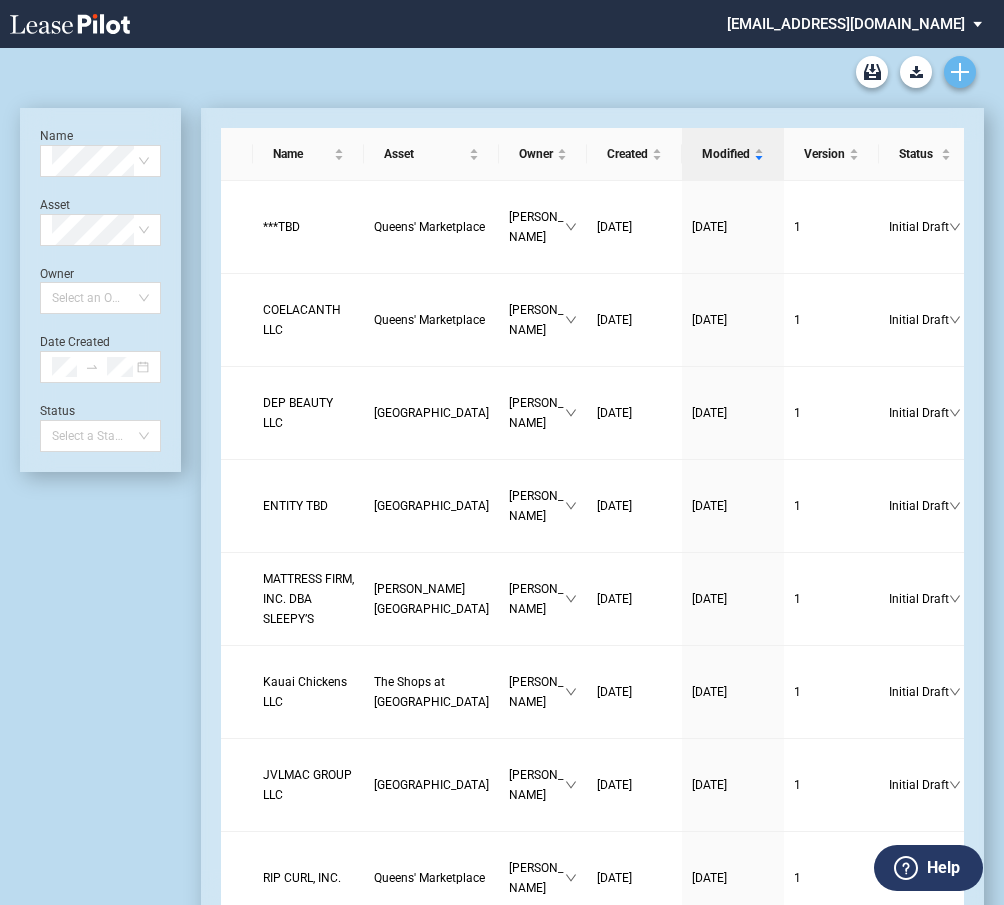 click 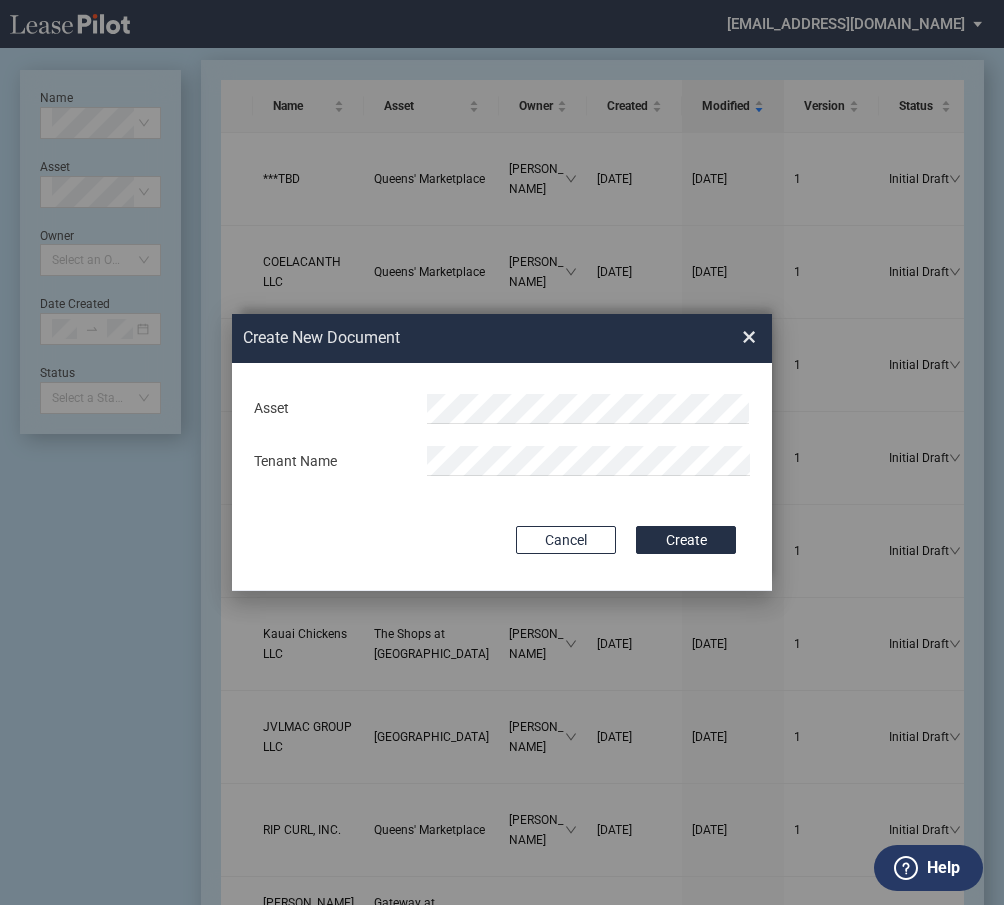 click at bounding box center [589, 409] 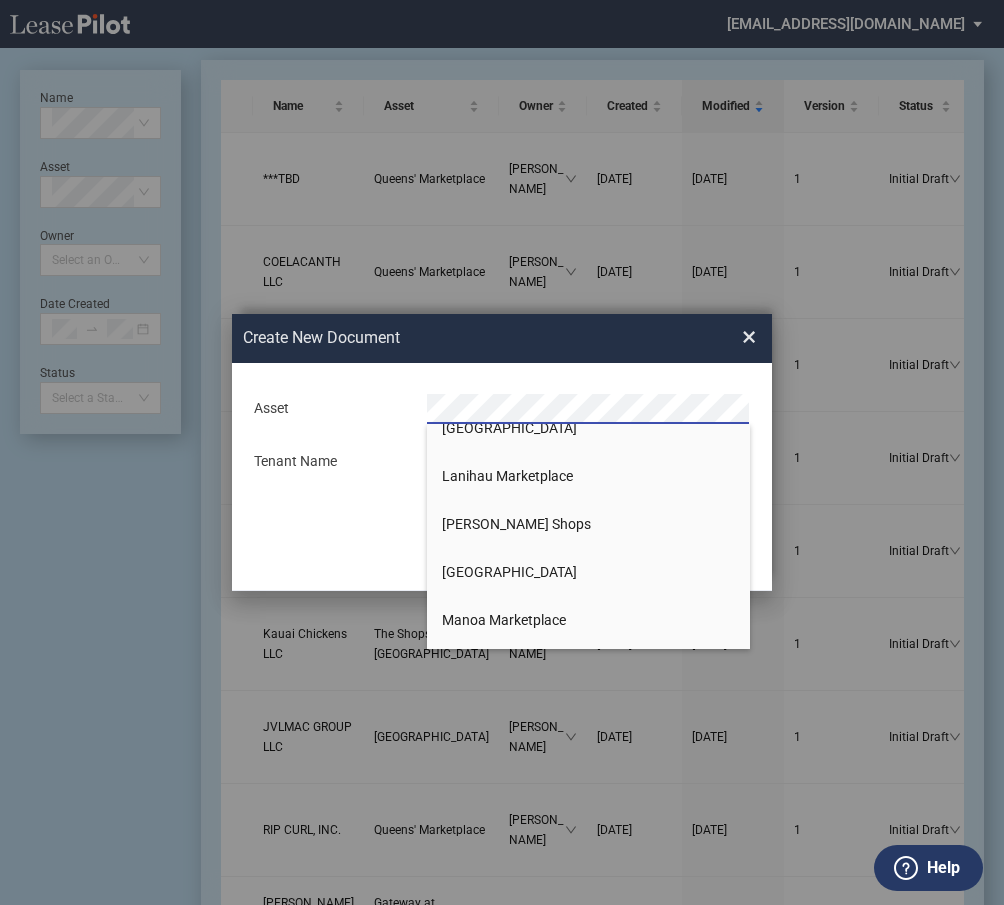 scroll, scrollTop: 900, scrollLeft: 0, axis: vertical 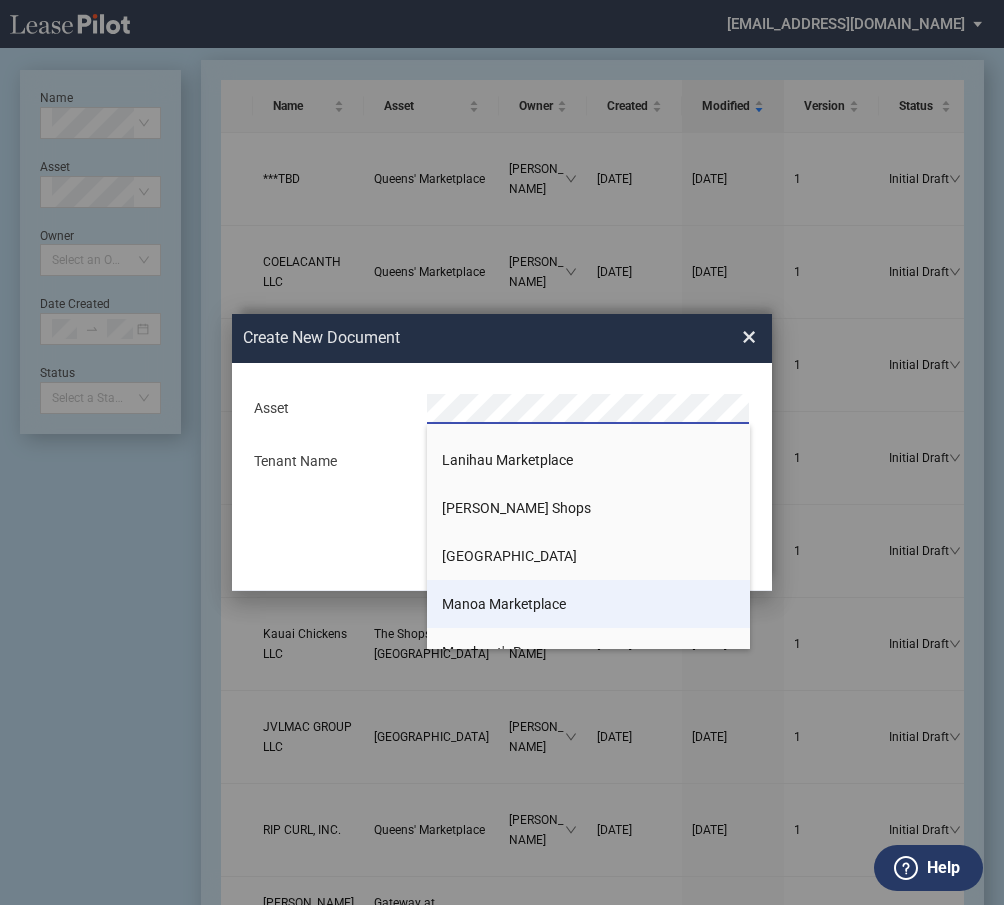click on "Manoa Marketplace" at bounding box center (504, 604) 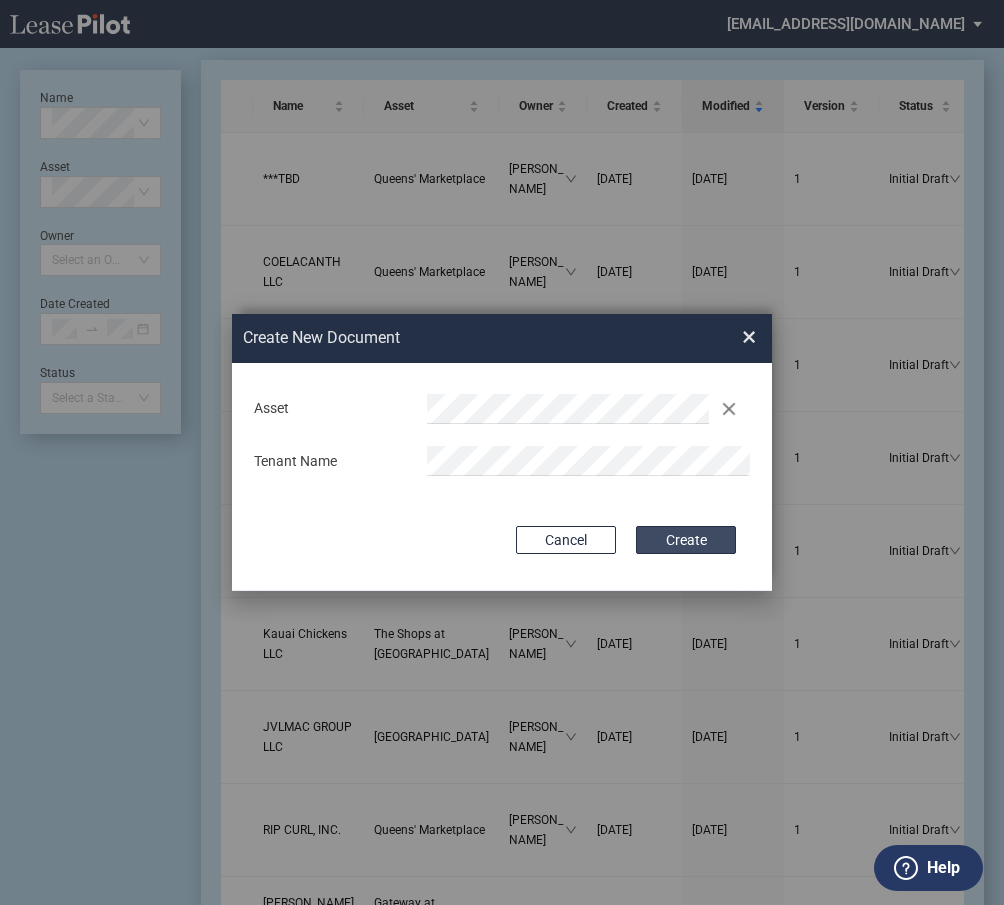 click on "Create" at bounding box center (686, 540) 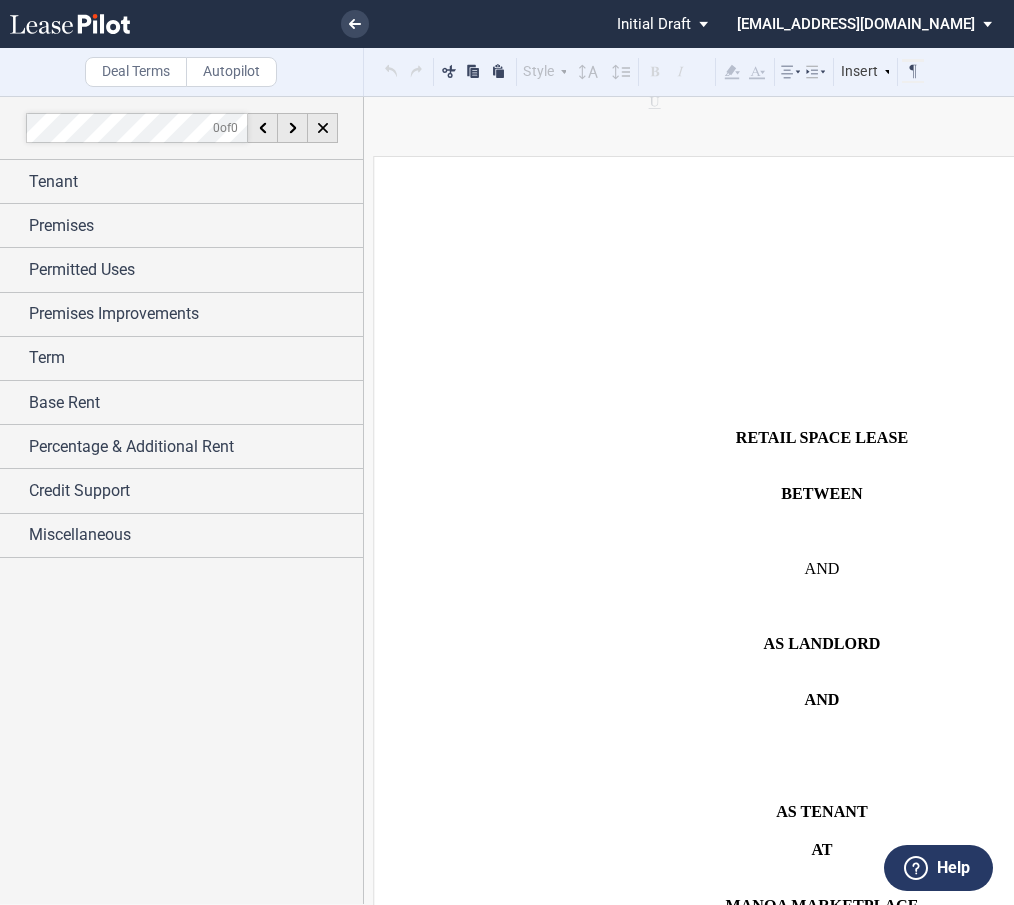 scroll, scrollTop: 0, scrollLeft: 0, axis: both 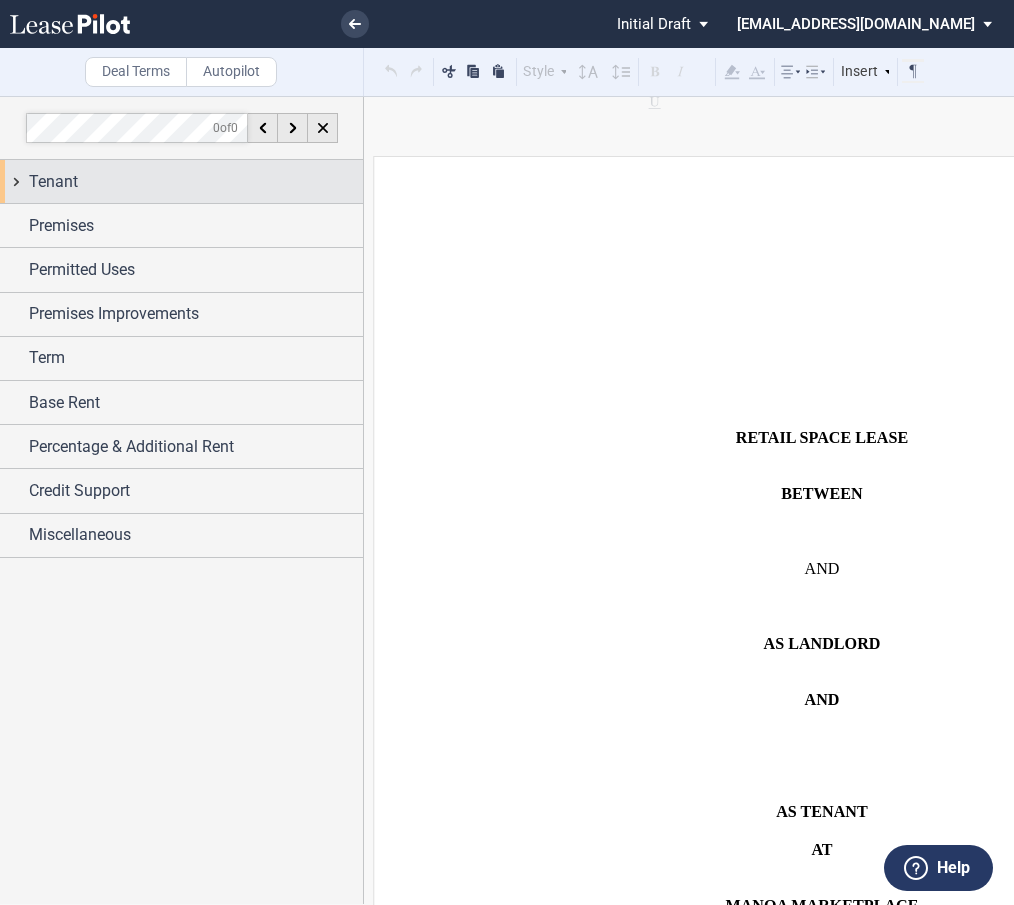 click on "Tenant" at bounding box center [53, 182] 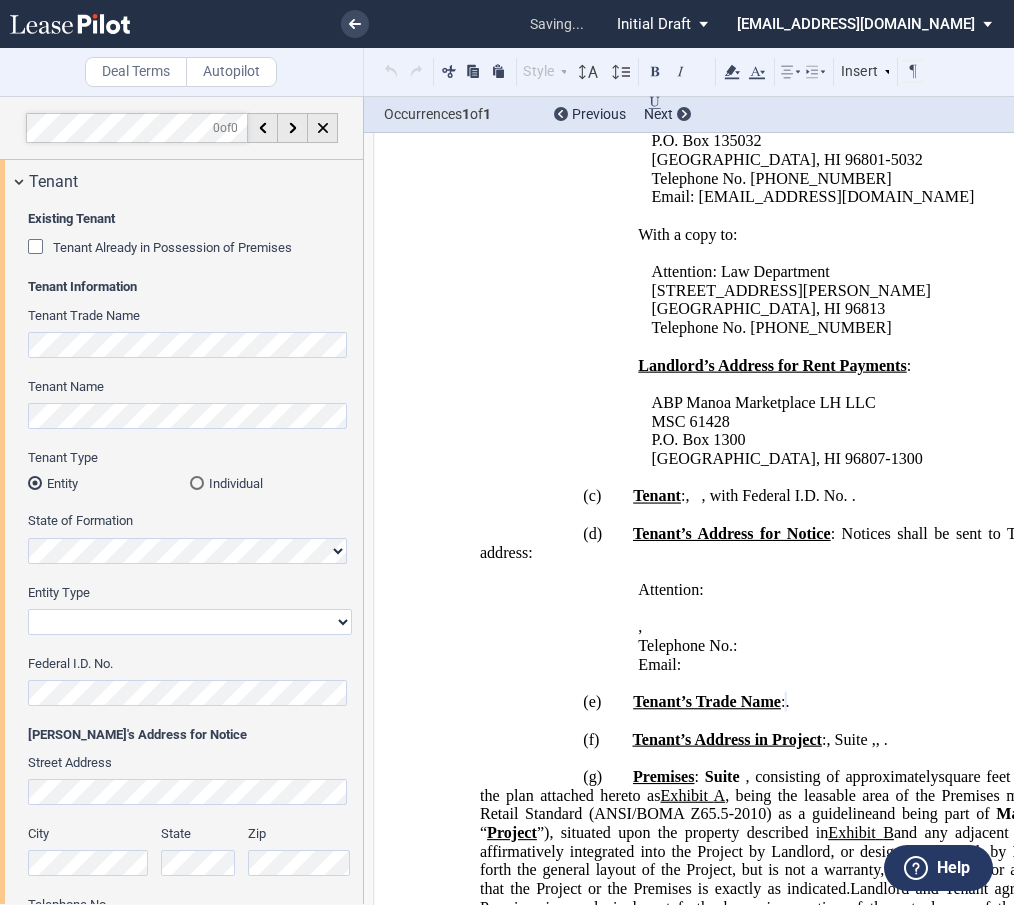 scroll, scrollTop: 1511, scrollLeft: 0, axis: vertical 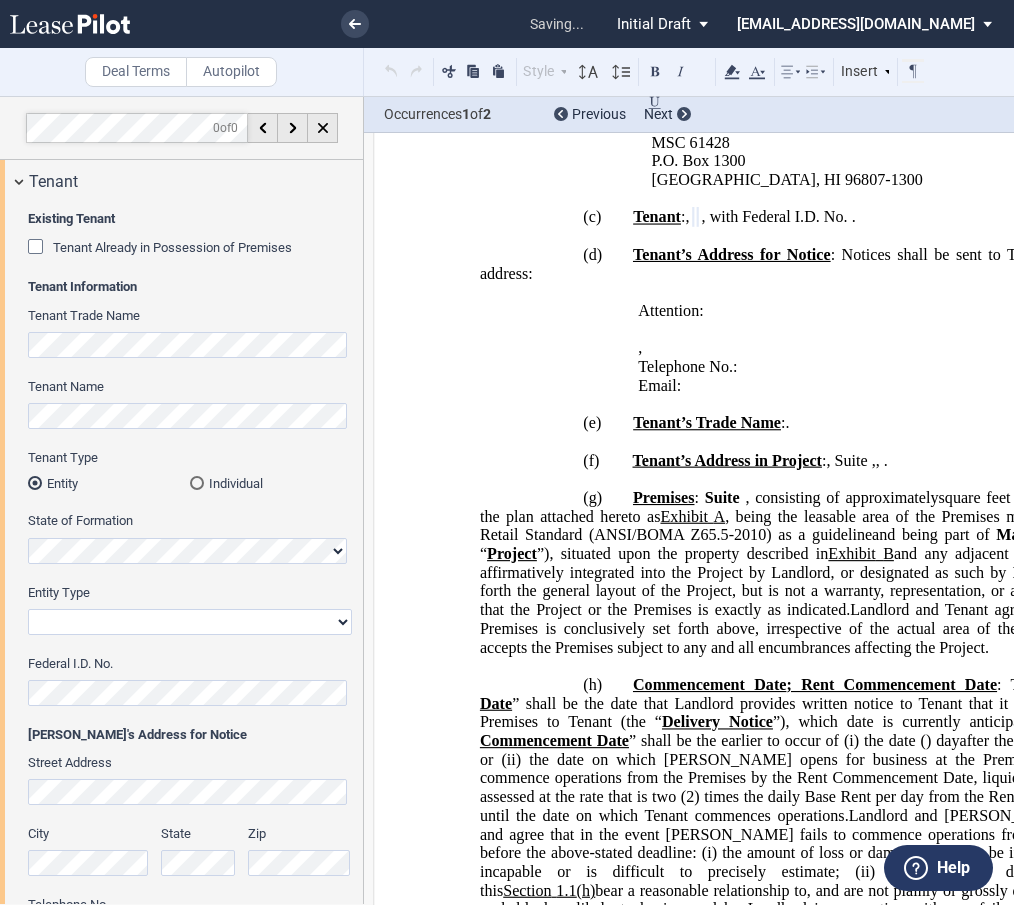 click on "Corporation
Limited Liability Company
General Partnership
Limited Partnership
Other" at bounding box center (190, 622) 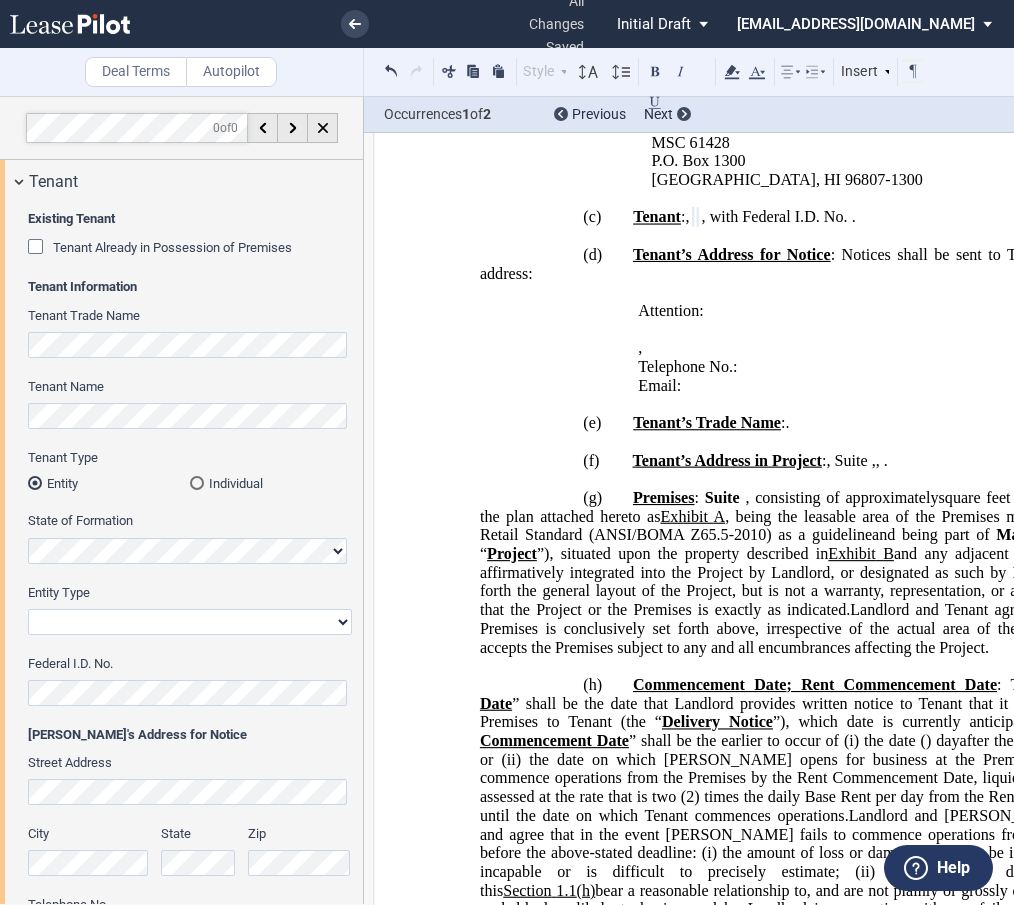 select on "limited liability company" 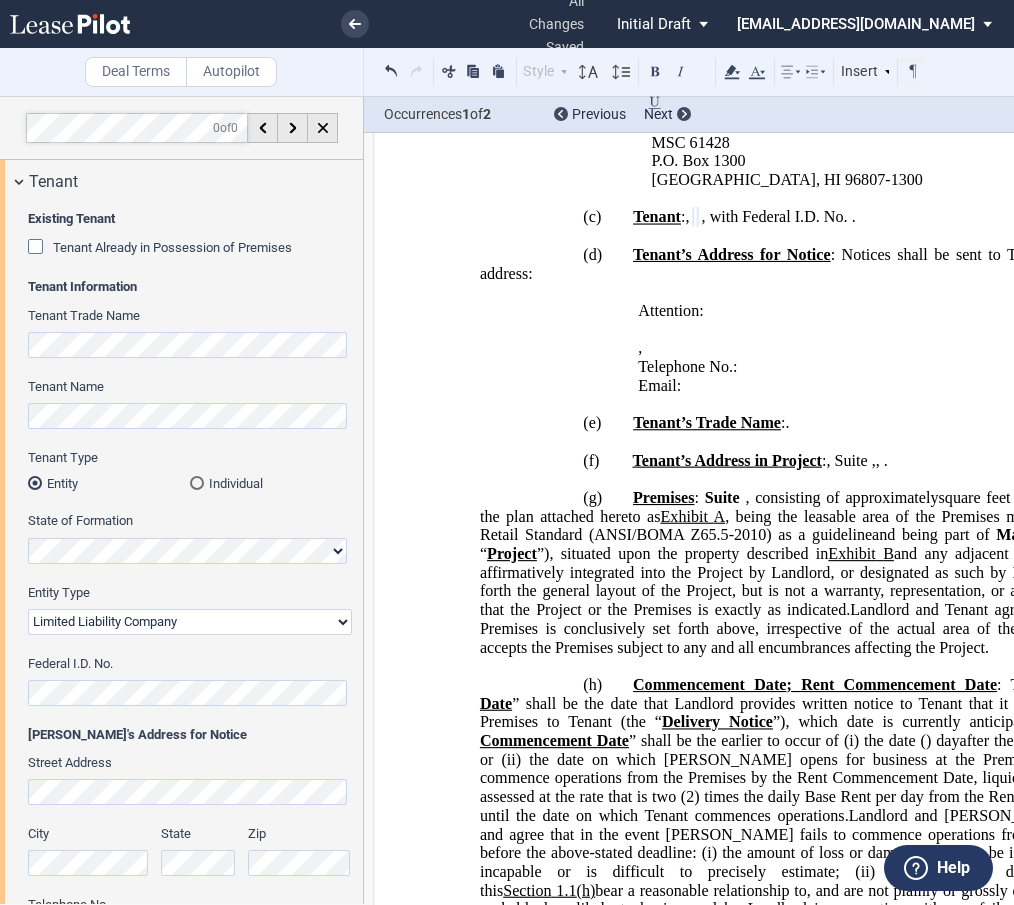 click on "Corporation
Limited Liability Company
General Partnership
Limited Partnership
Other" at bounding box center [190, 622] 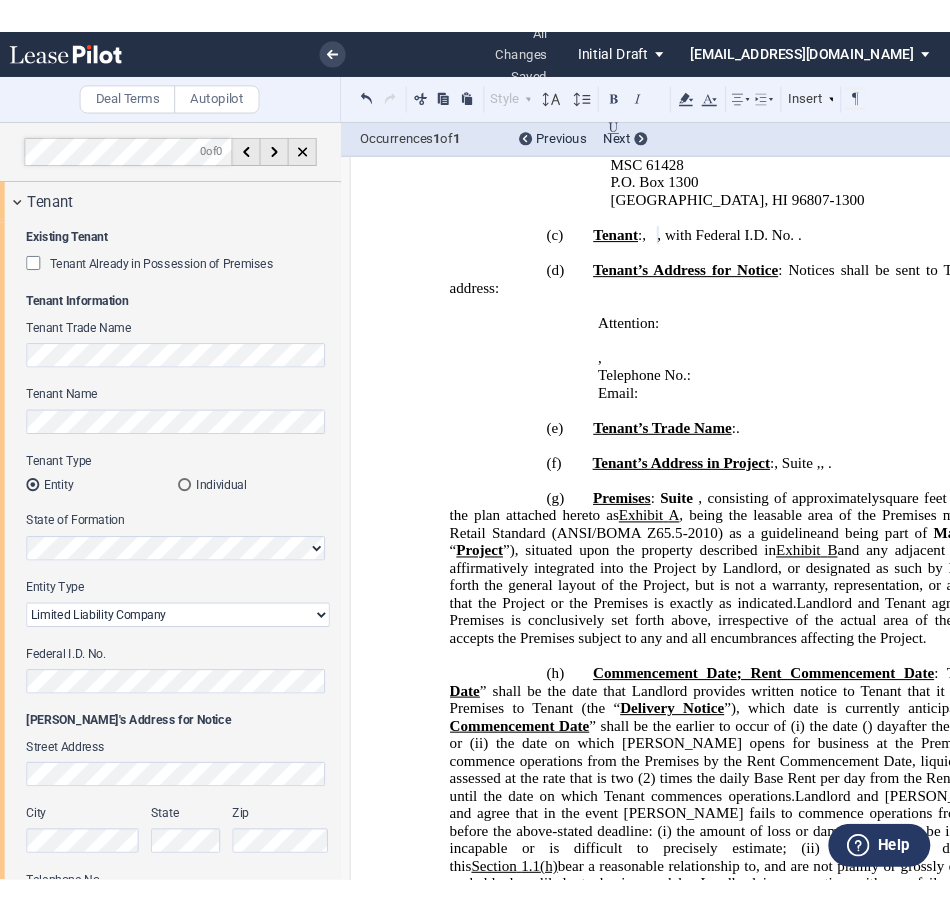 scroll, scrollTop: 200, scrollLeft: 0, axis: vertical 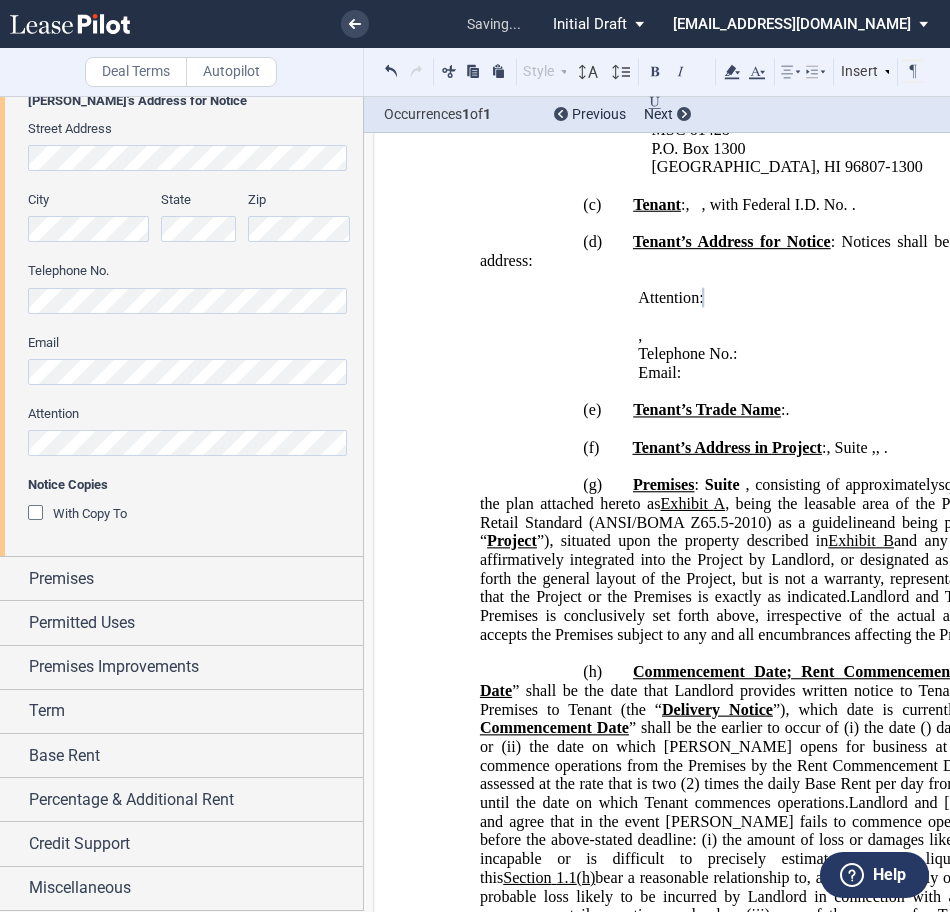 click on "Premises" at bounding box center (61, 579) 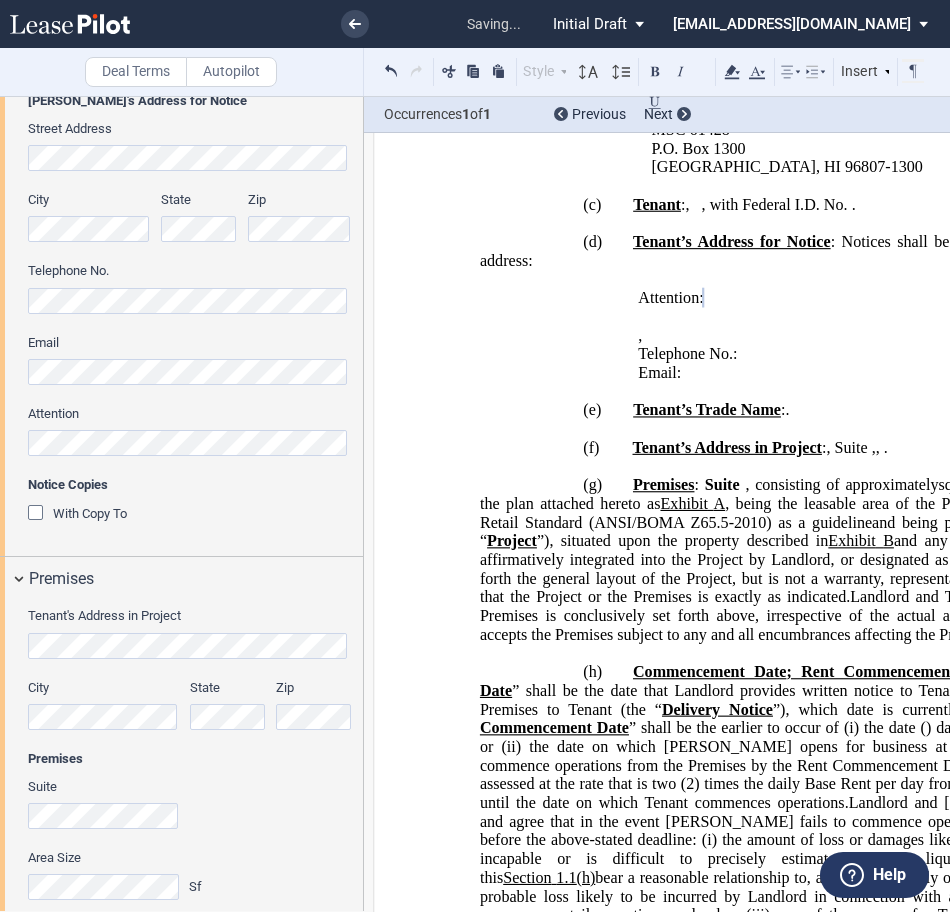 scroll, scrollTop: 734, scrollLeft: 0, axis: vertical 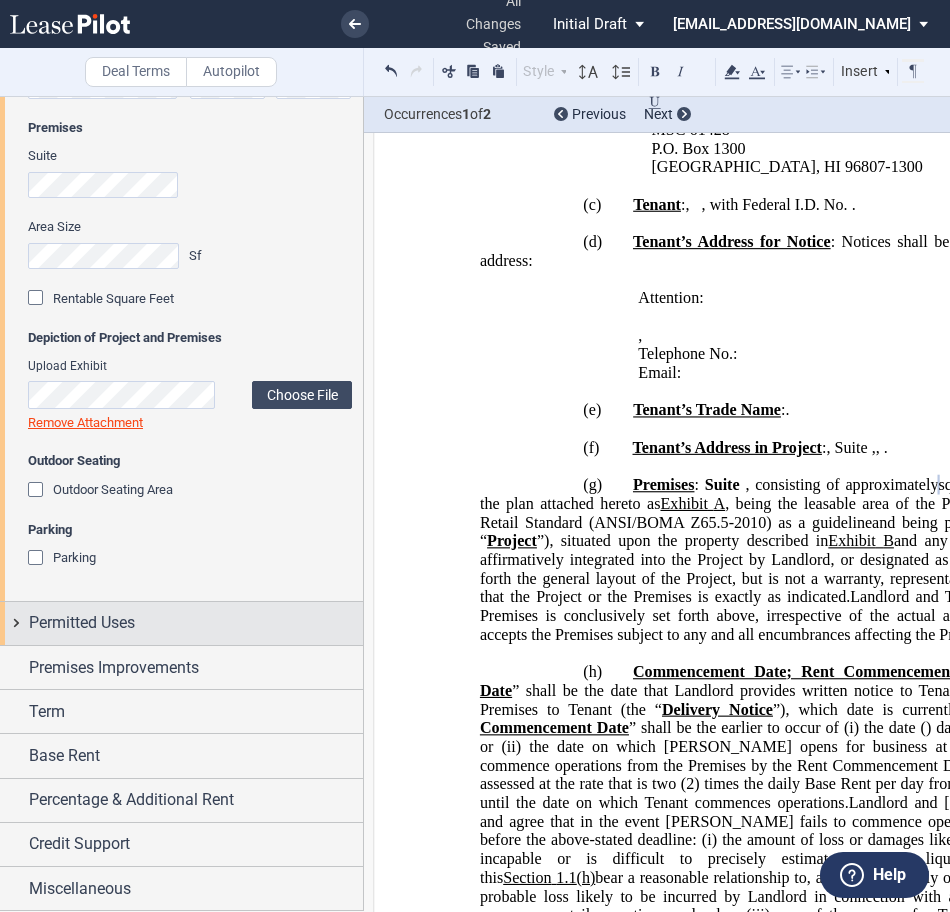 click on "Permitted Uses" at bounding box center [82, 623] 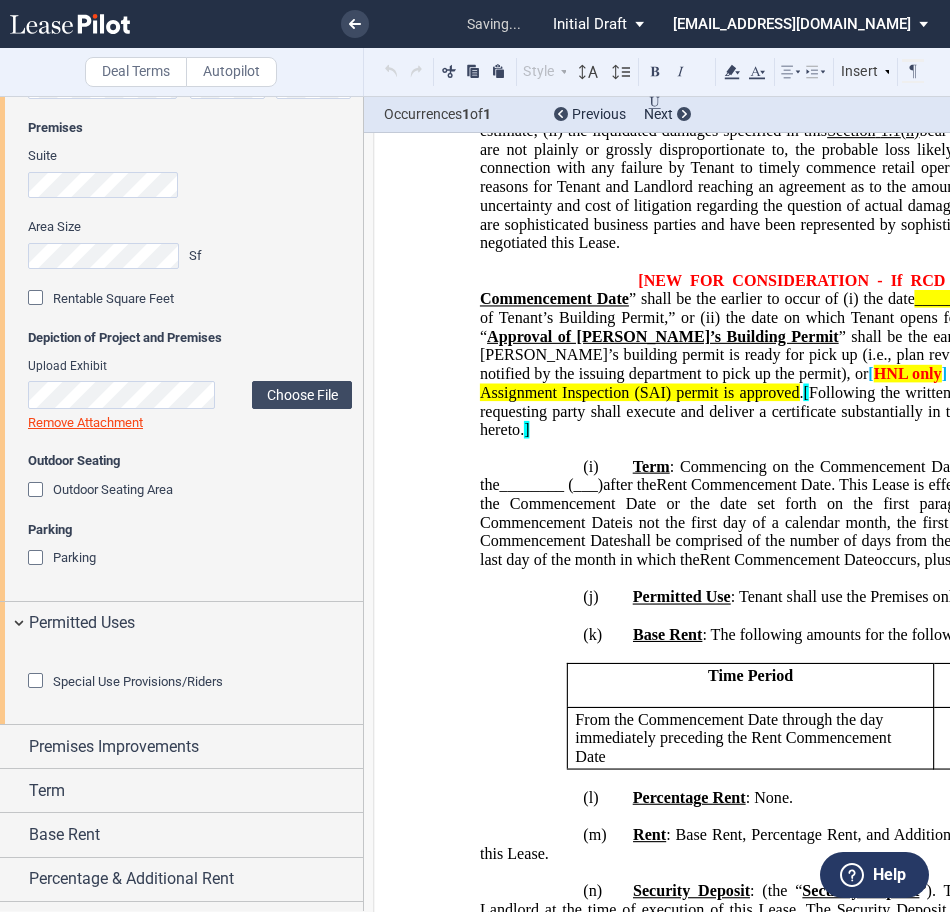 scroll, scrollTop: 3098, scrollLeft: 0, axis: vertical 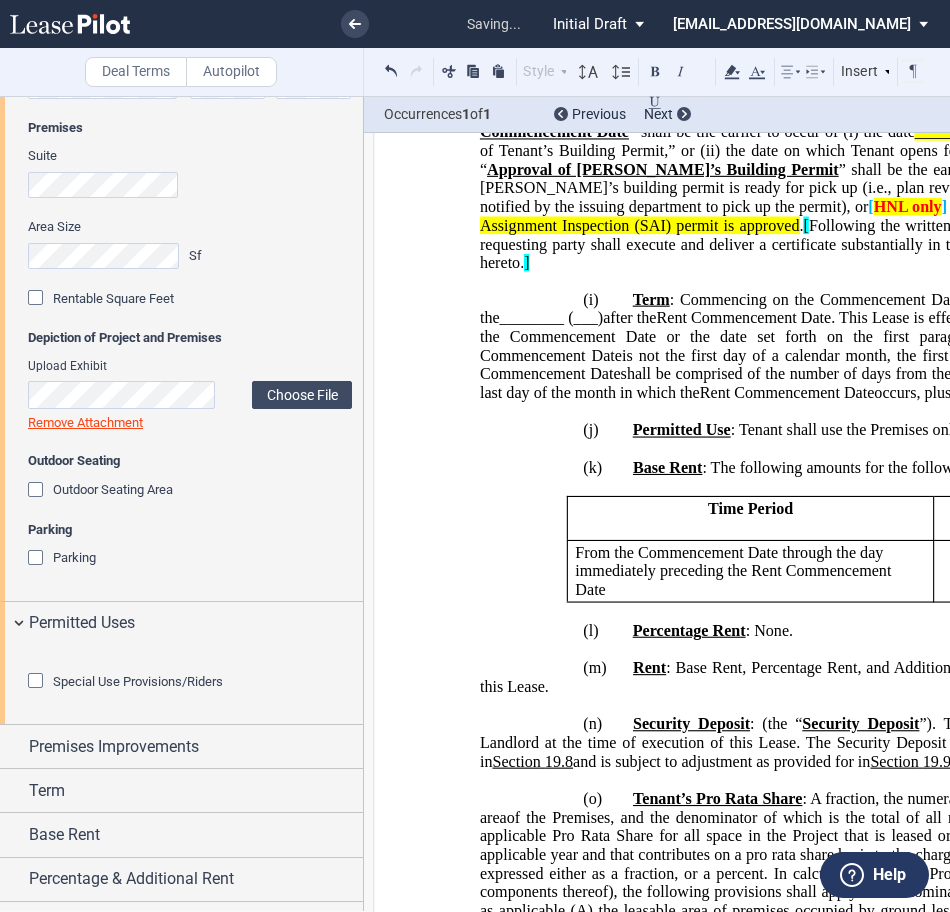 click at bounding box center (38, 683) 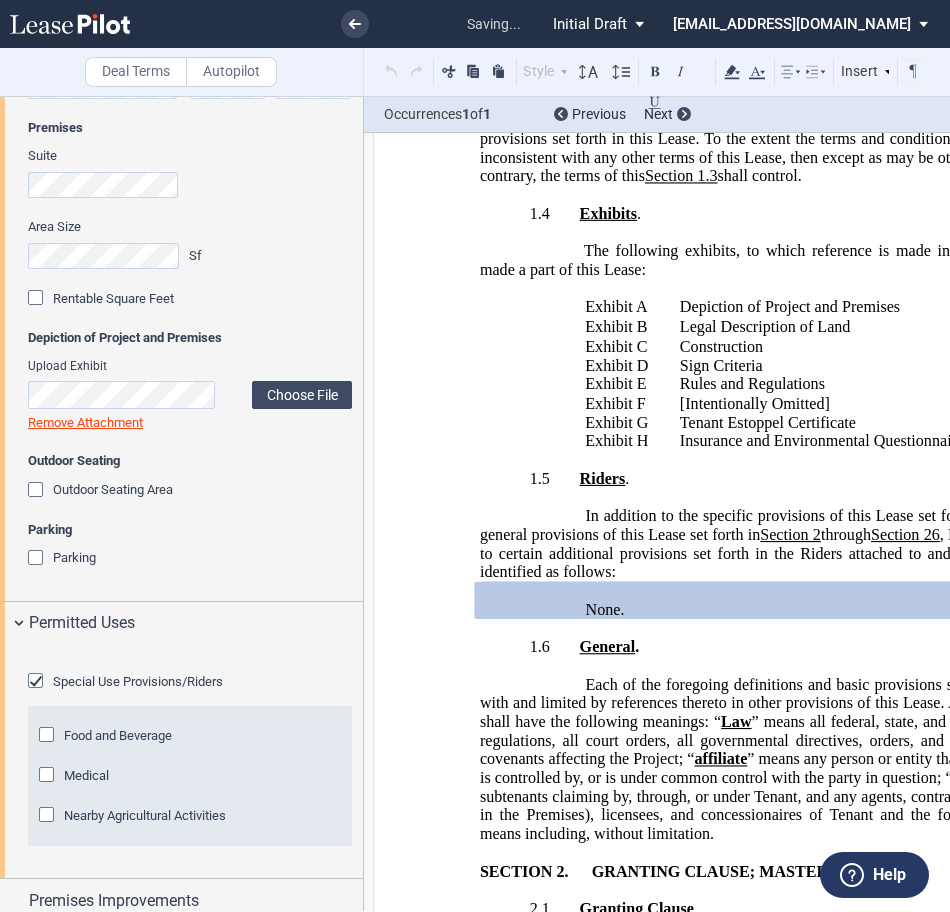 scroll, scrollTop: 5049, scrollLeft: 0, axis: vertical 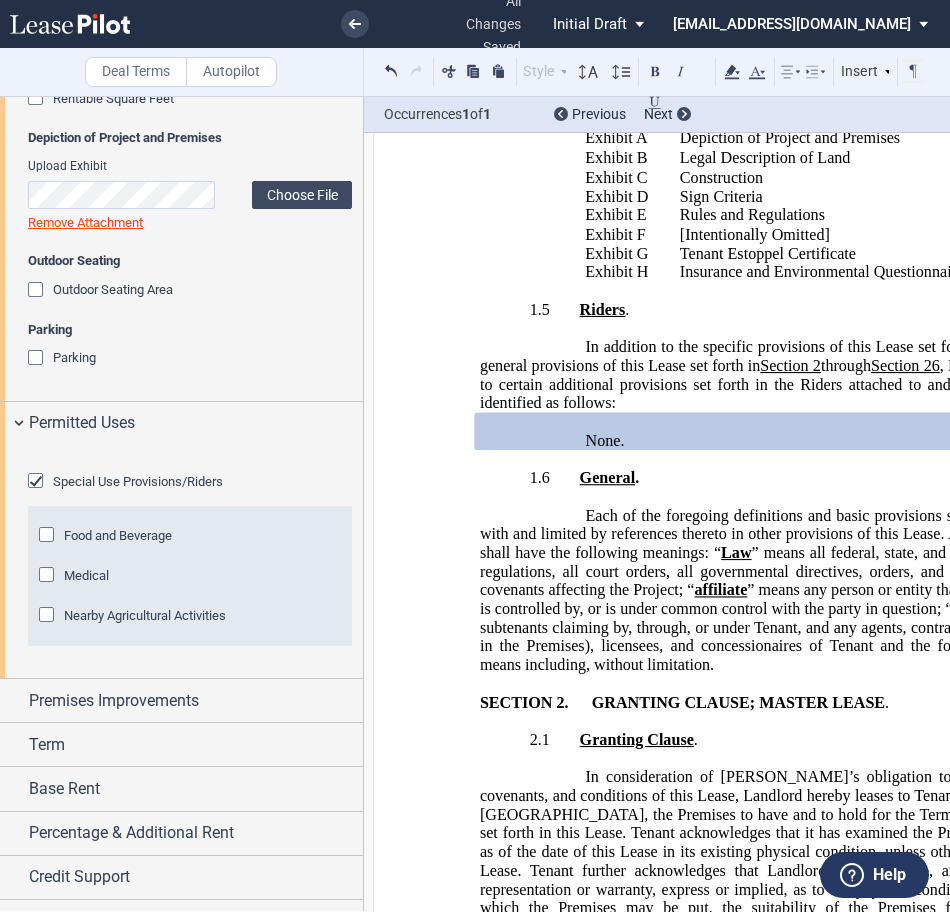 drag, startPoint x: 36, startPoint y: 592, endPoint x: 89, endPoint y: 591, distance: 53.009434 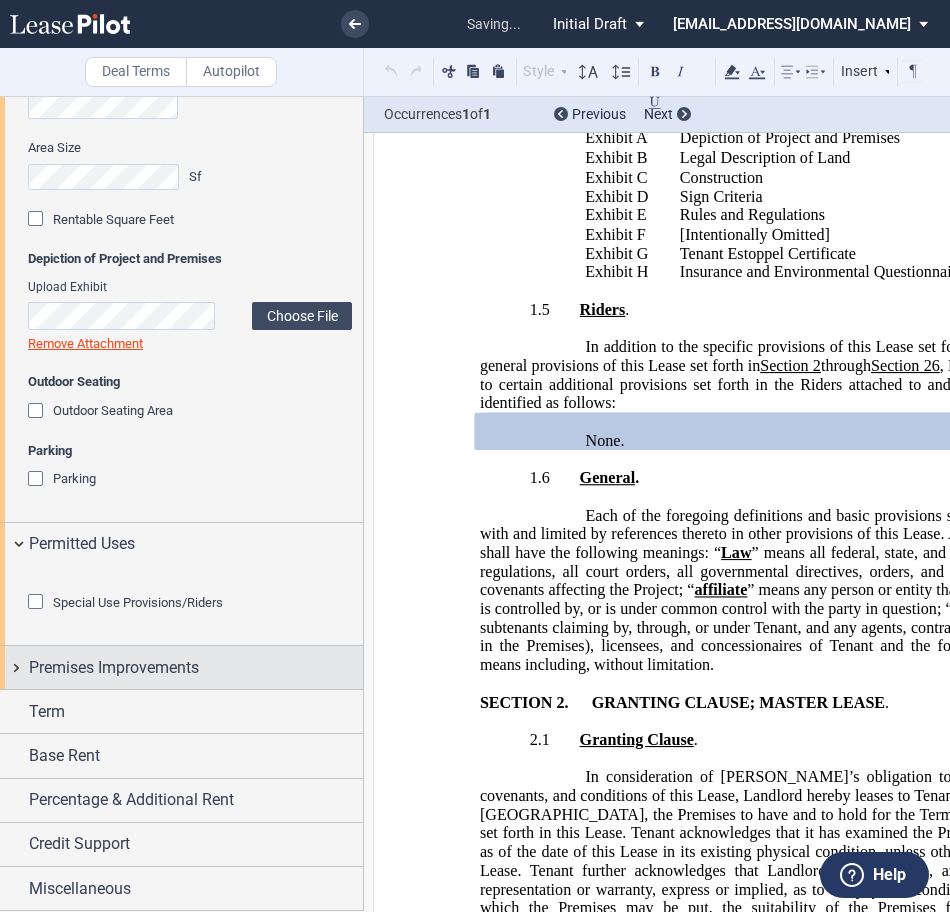 click on "Premises Improvements" at bounding box center (114, 668) 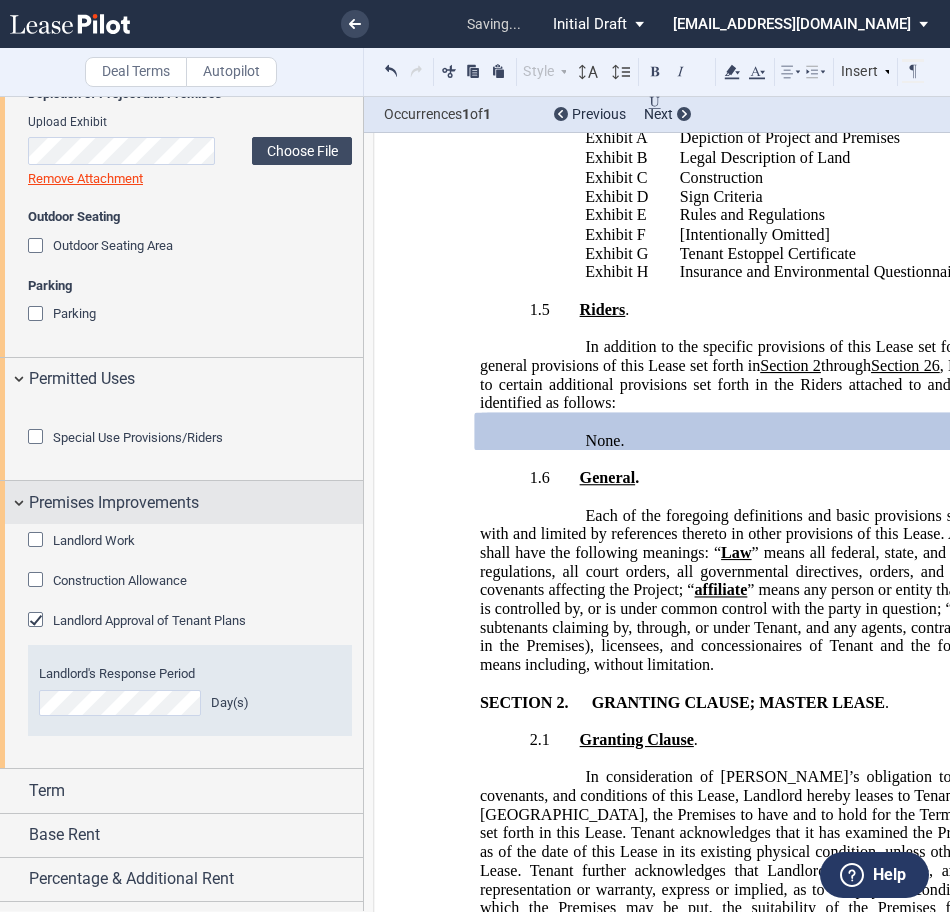 scroll, scrollTop: 1554, scrollLeft: 0, axis: vertical 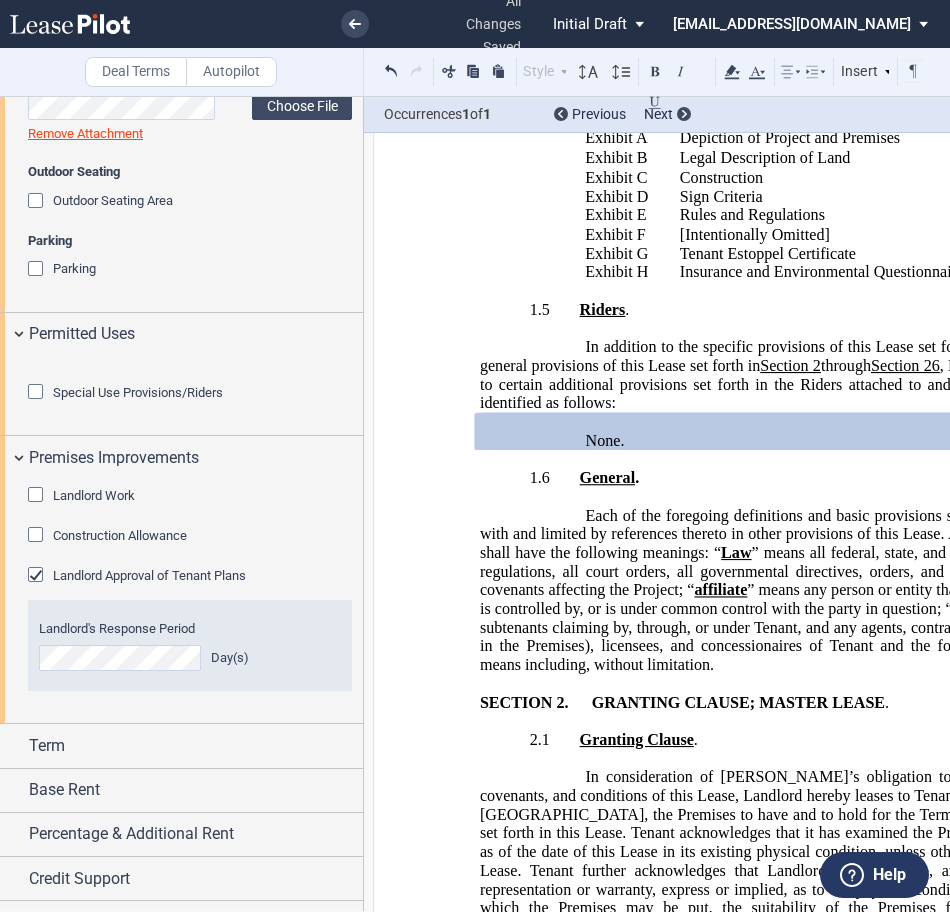 click at bounding box center (38, 497) 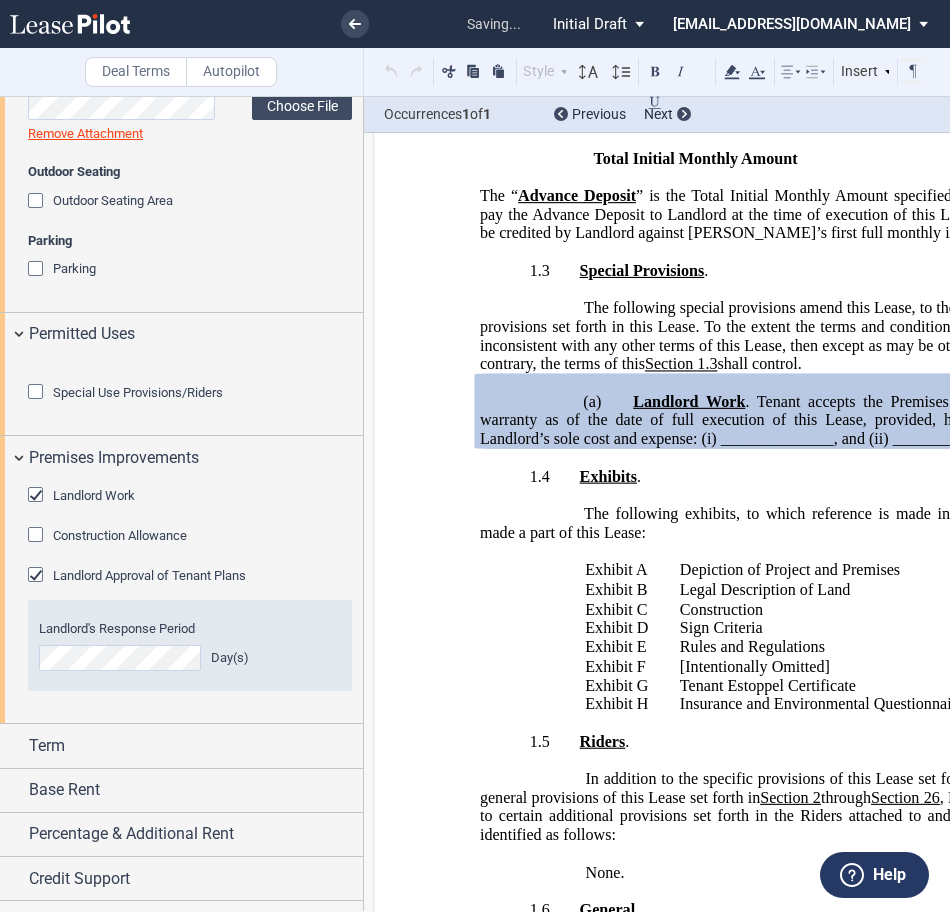 scroll, scrollTop: 4671, scrollLeft: 0, axis: vertical 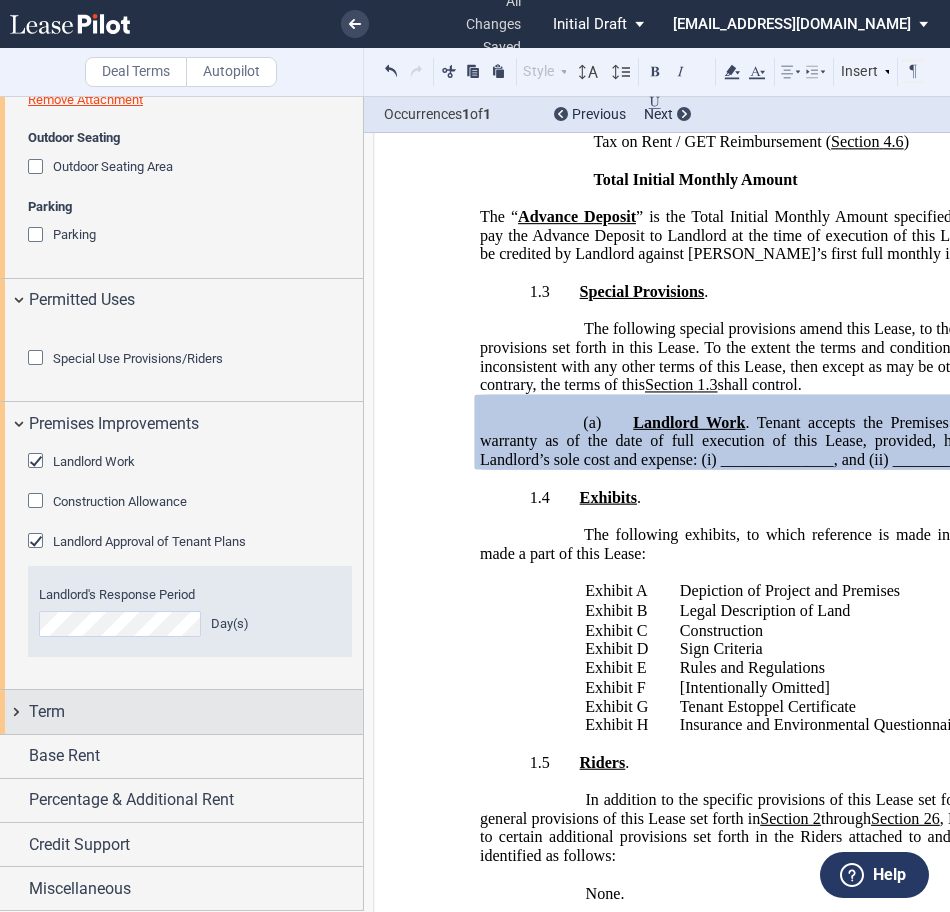 click on "Term" at bounding box center [47, 712] 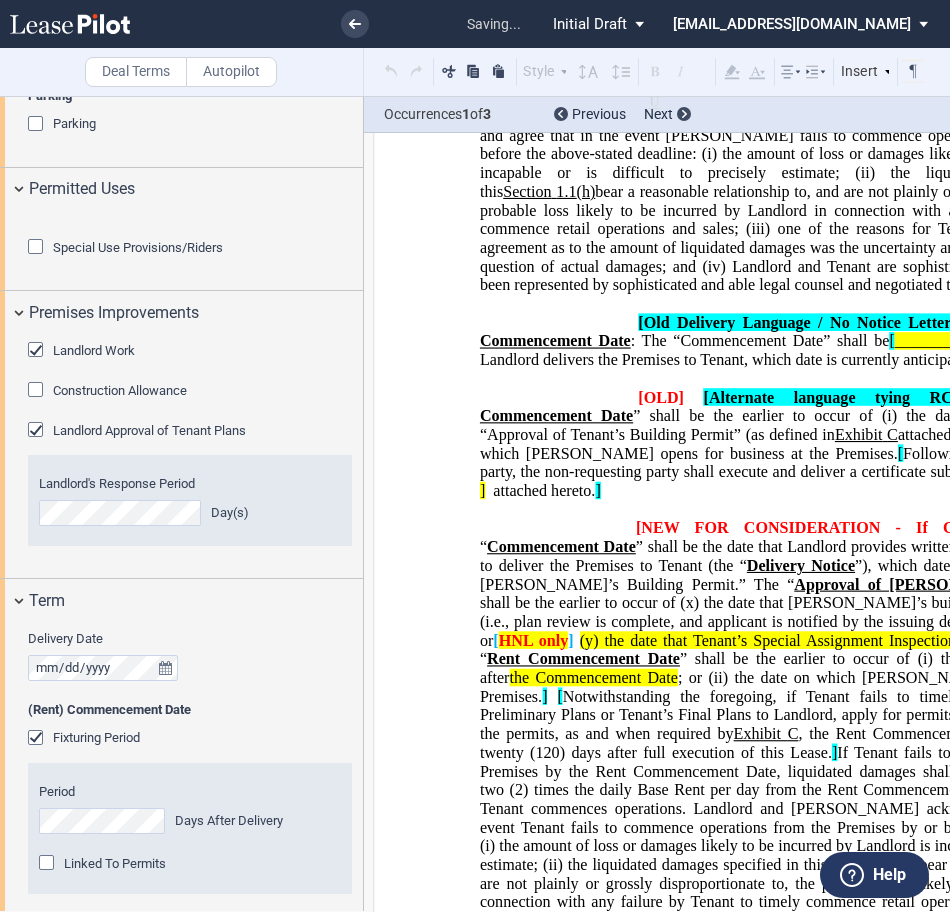 scroll, scrollTop: 1809, scrollLeft: 0, axis: vertical 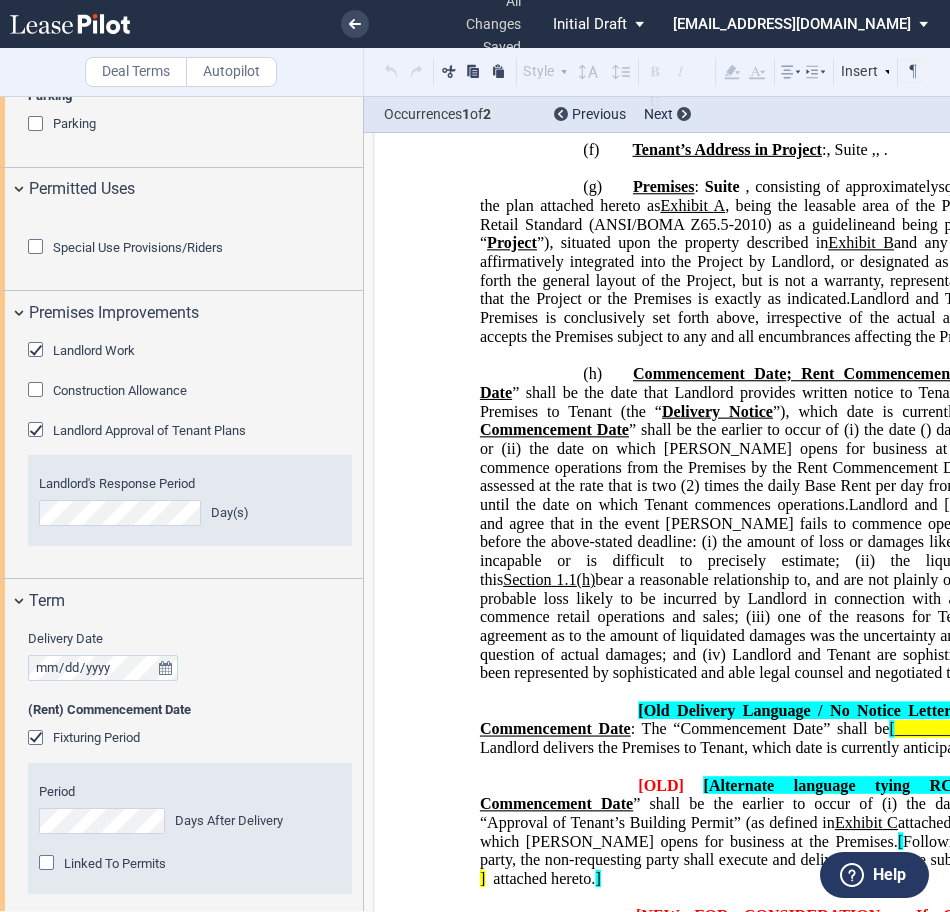 type 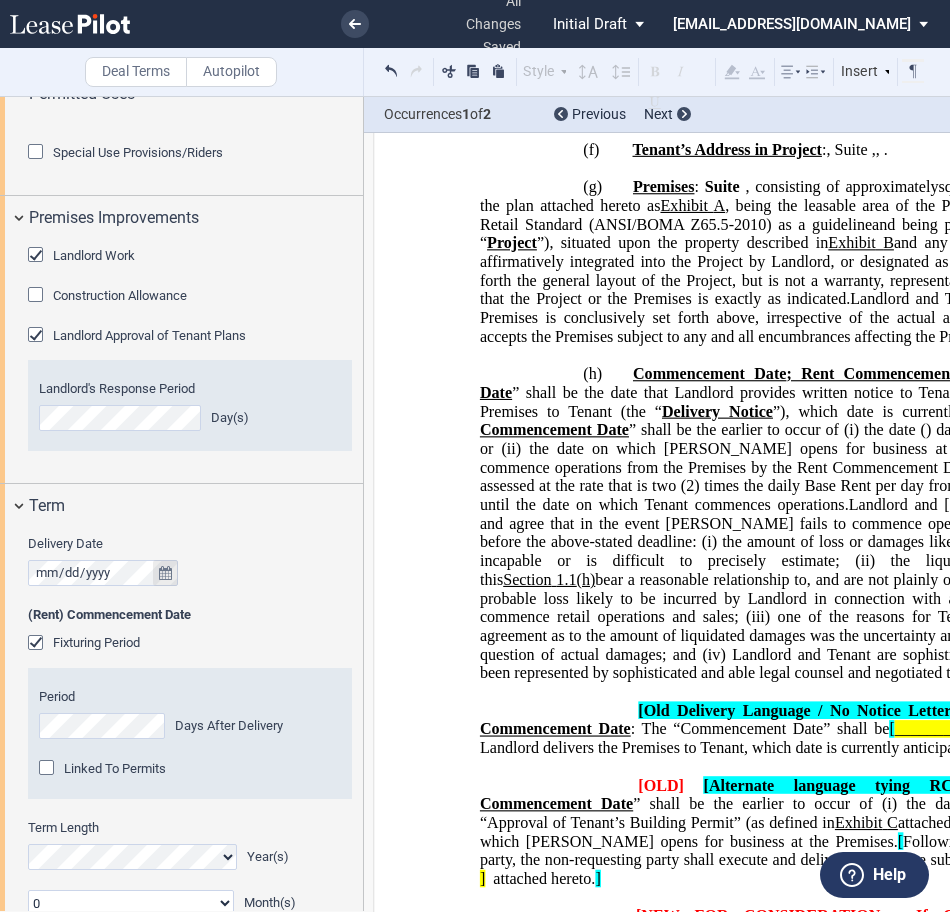 scroll, scrollTop: 1799, scrollLeft: 0, axis: vertical 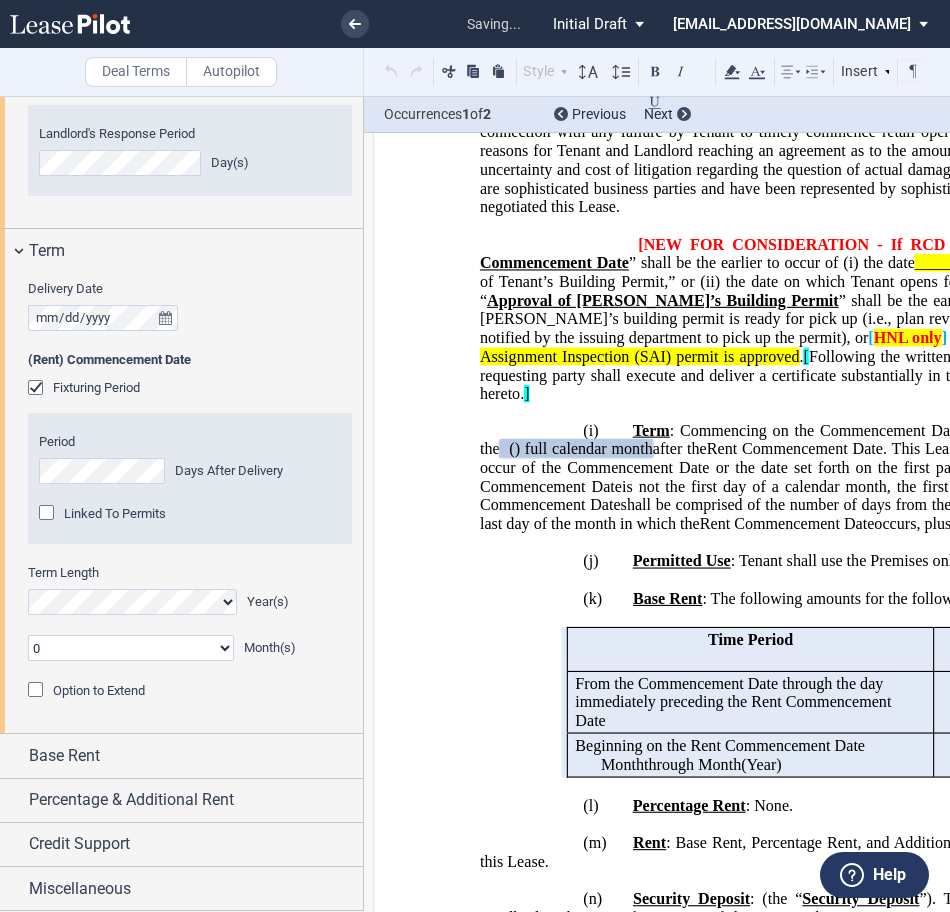 click at bounding box center [38, 692] 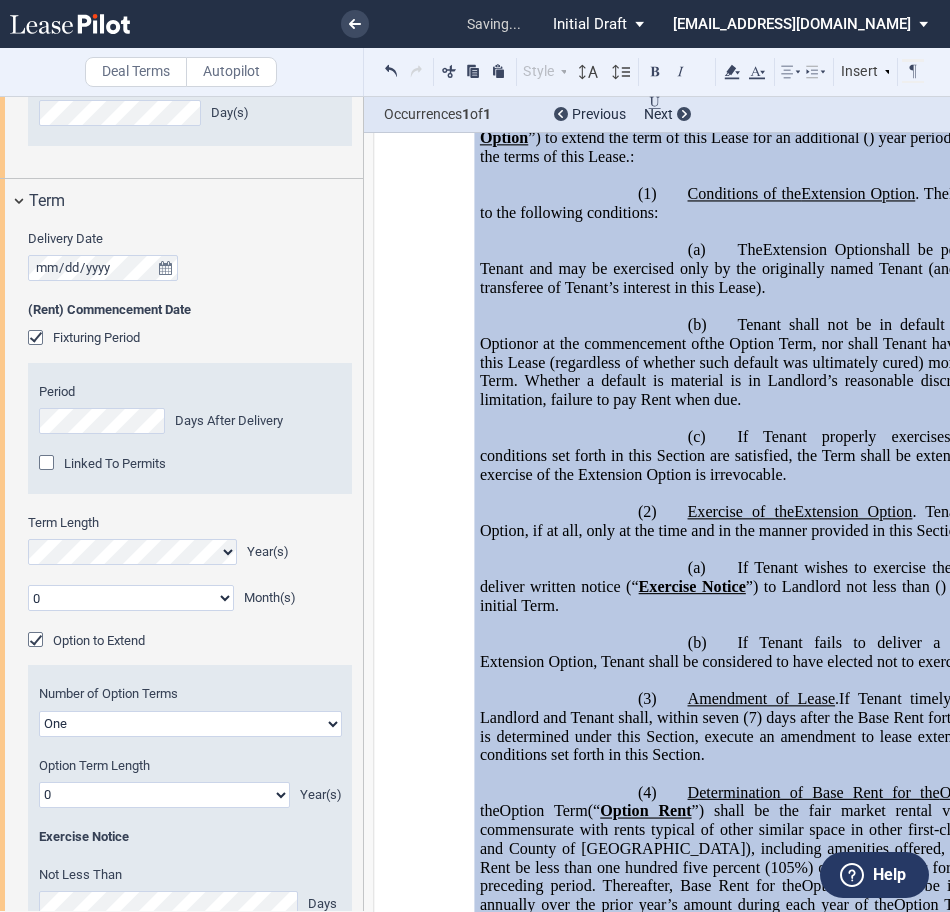 scroll, scrollTop: 5107, scrollLeft: 0, axis: vertical 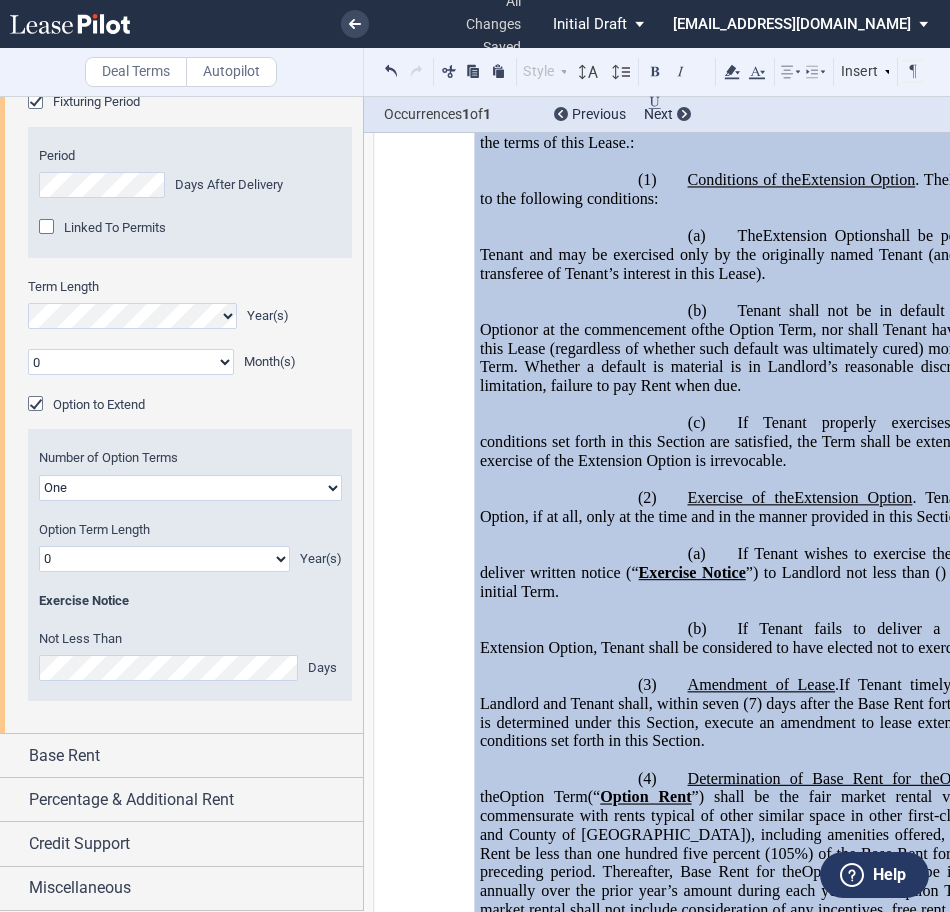 click on "One
Two" 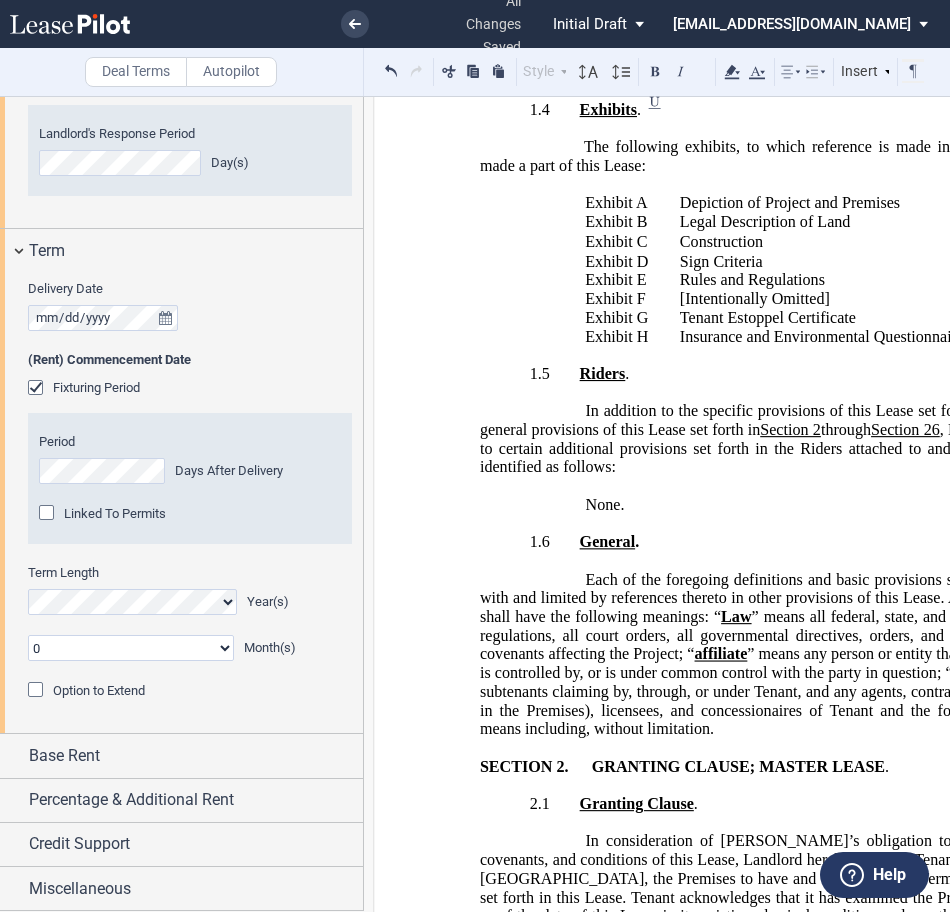 click on "Fixturing Period
Period
Days After Delivery
Linked To Permits" at bounding box center (190, 471) 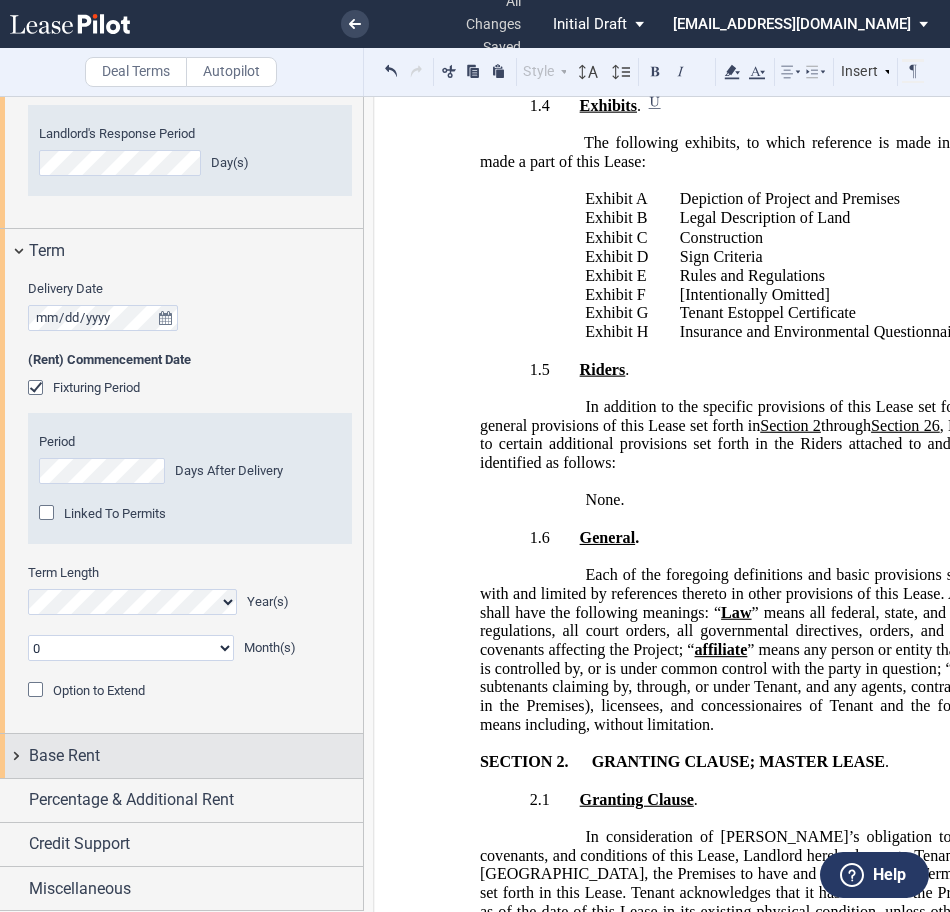 click on "Base Rent" at bounding box center [64, 756] 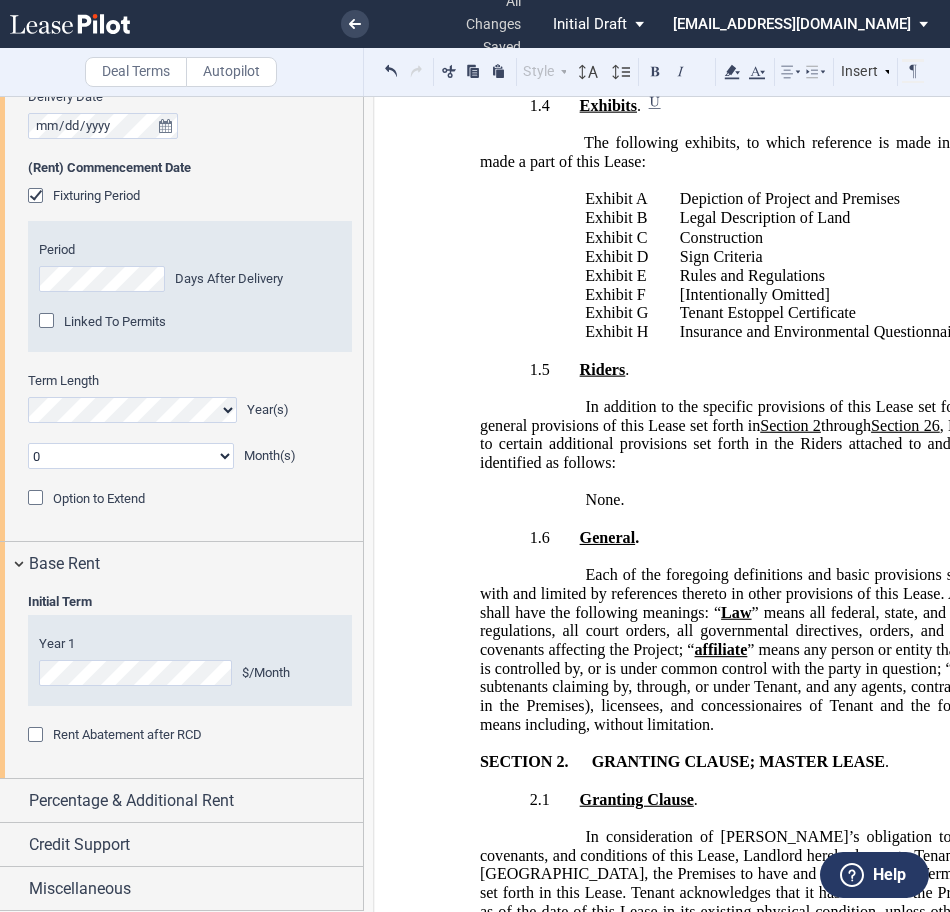 scroll, scrollTop: 2352, scrollLeft: 0, axis: vertical 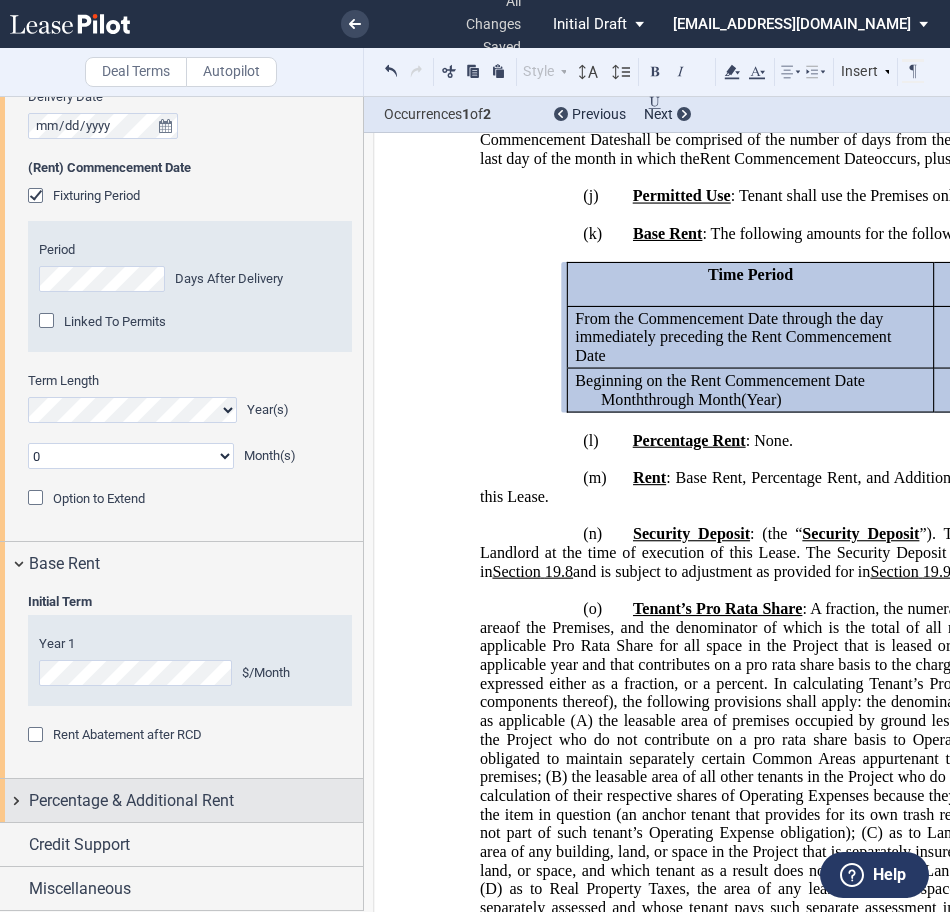 click on "Percentage & Additional Rent" at bounding box center [131, 801] 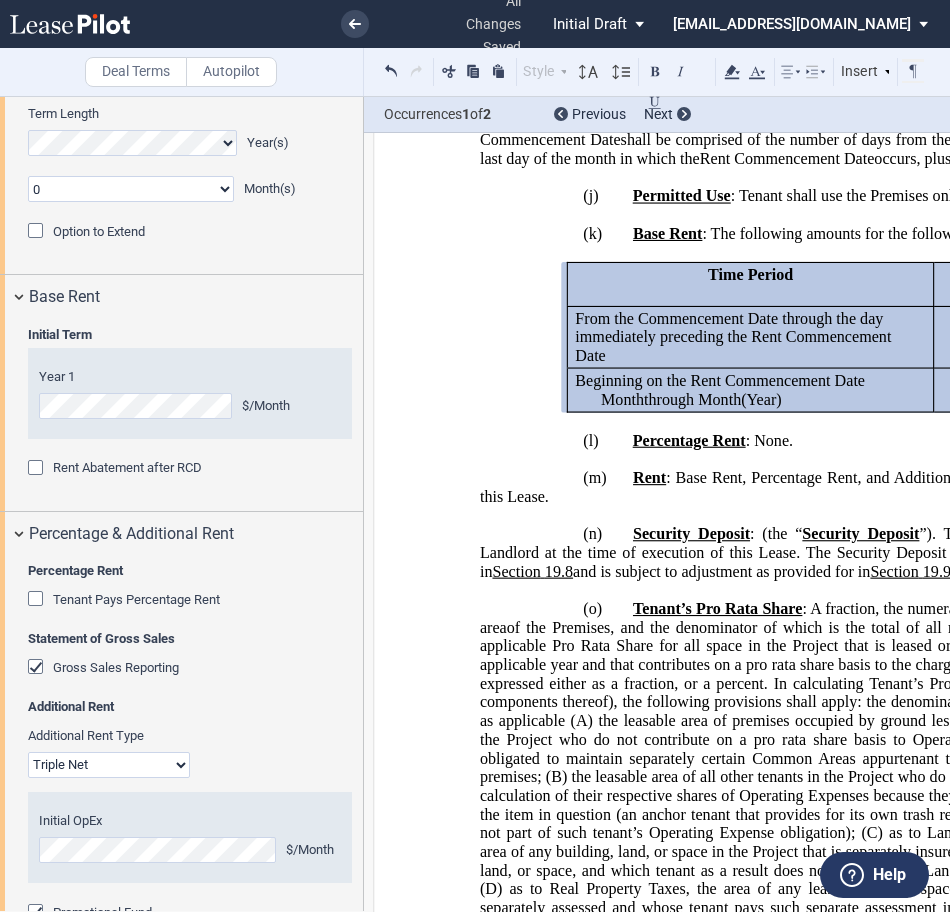 scroll, scrollTop: 2552, scrollLeft: 0, axis: vertical 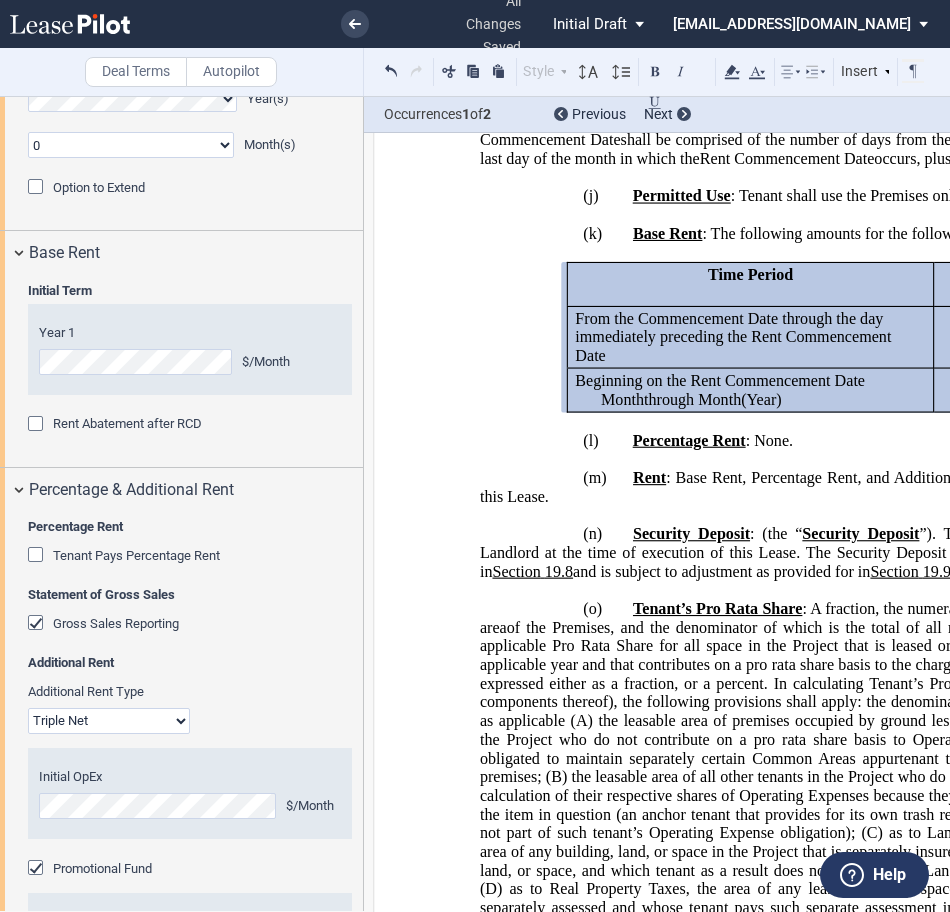 click 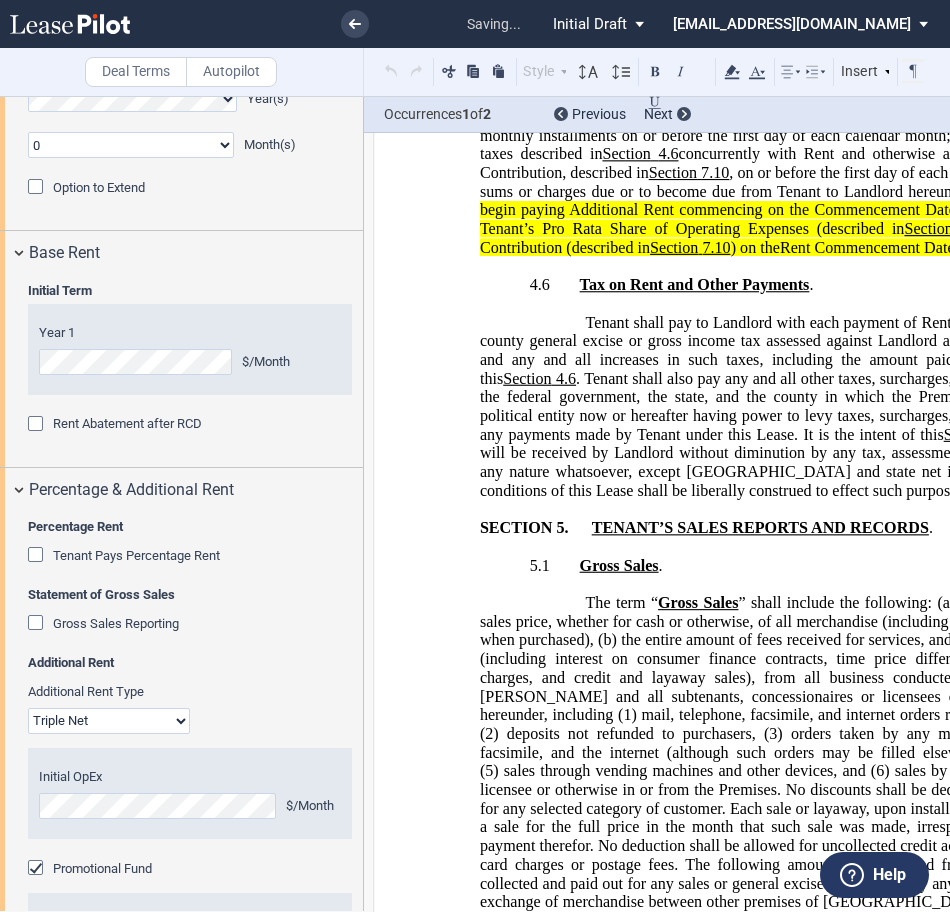 scroll, scrollTop: 8861, scrollLeft: 0, axis: vertical 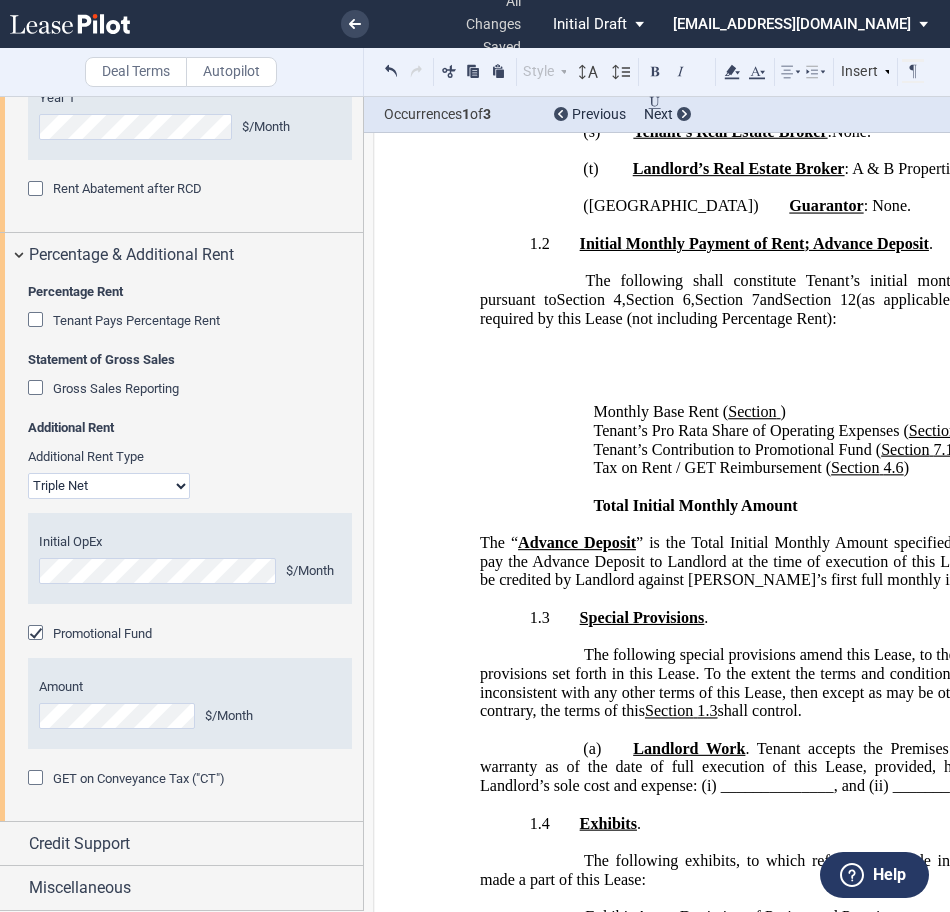 click at bounding box center [38, 635] 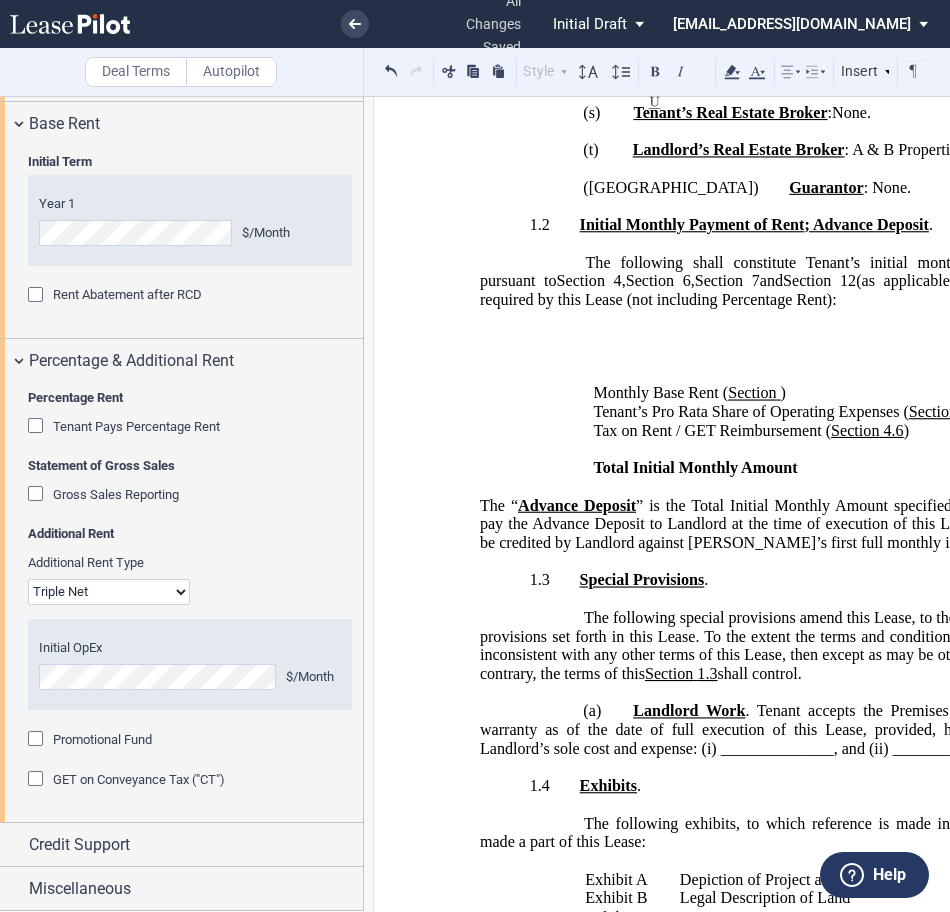 scroll, scrollTop: 2792, scrollLeft: 0, axis: vertical 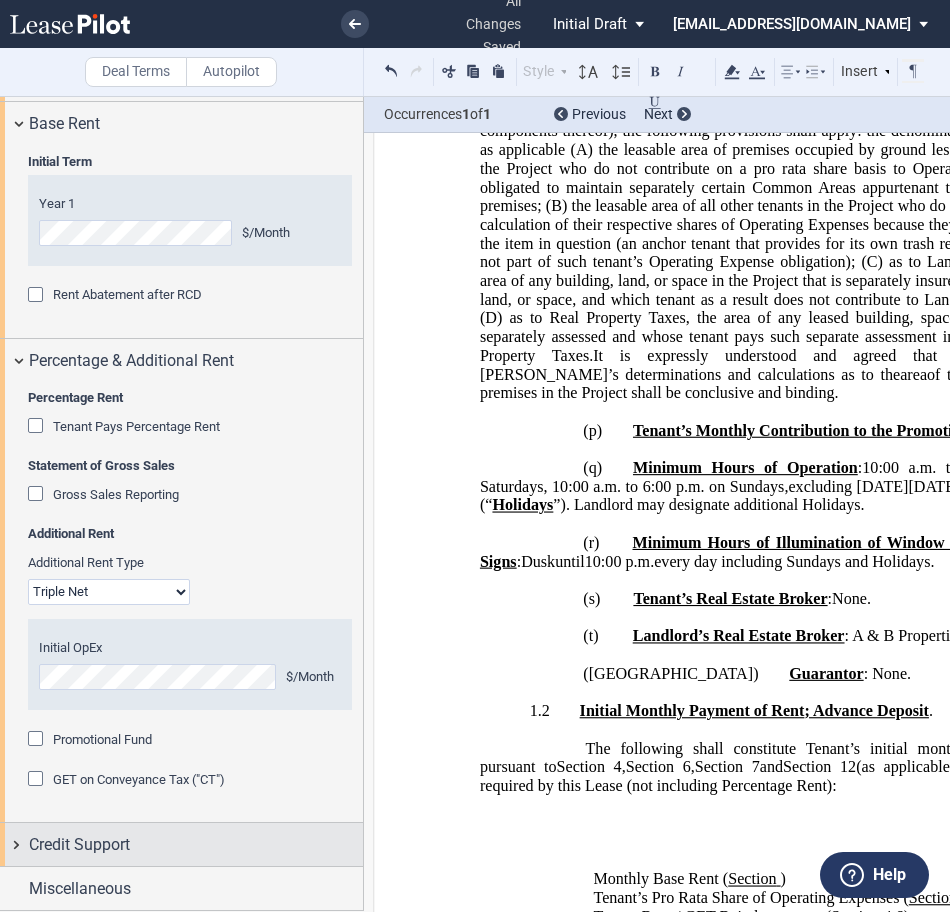 click on "Credit Support" at bounding box center (79, 845) 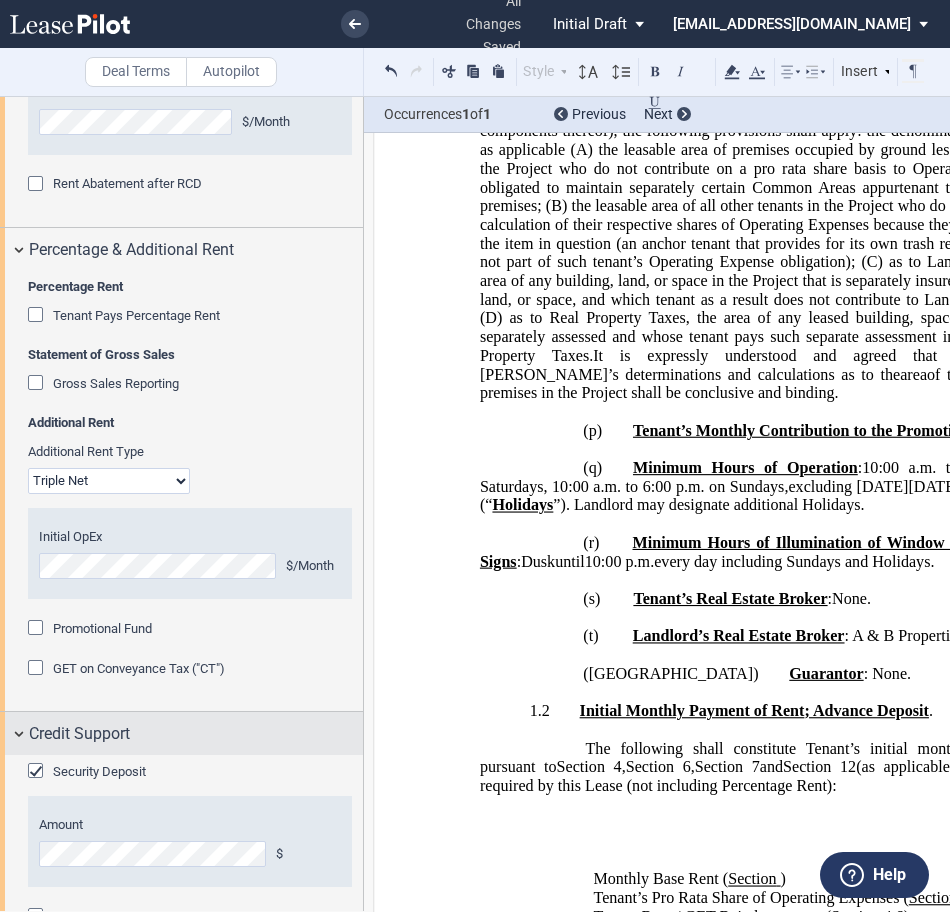 scroll, scrollTop: 3036, scrollLeft: 0, axis: vertical 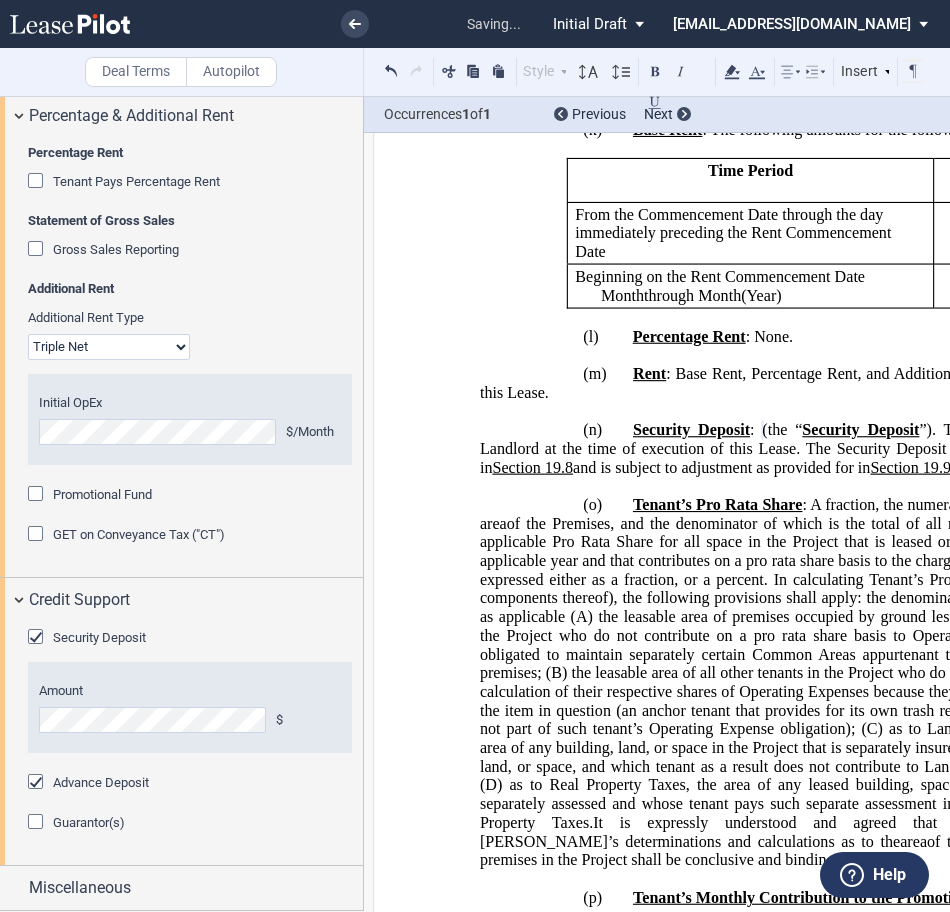 click at bounding box center (38, 824) 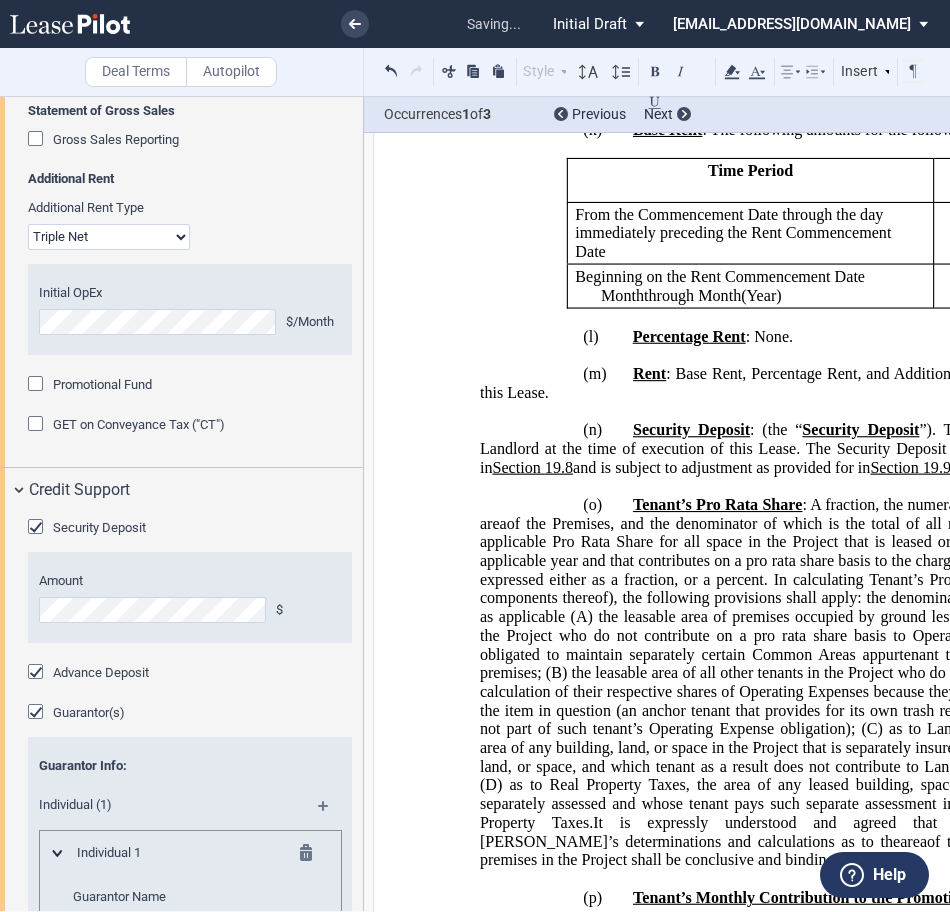 scroll, scrollTop: 3236, scrollLeft: 0, axis: vertical 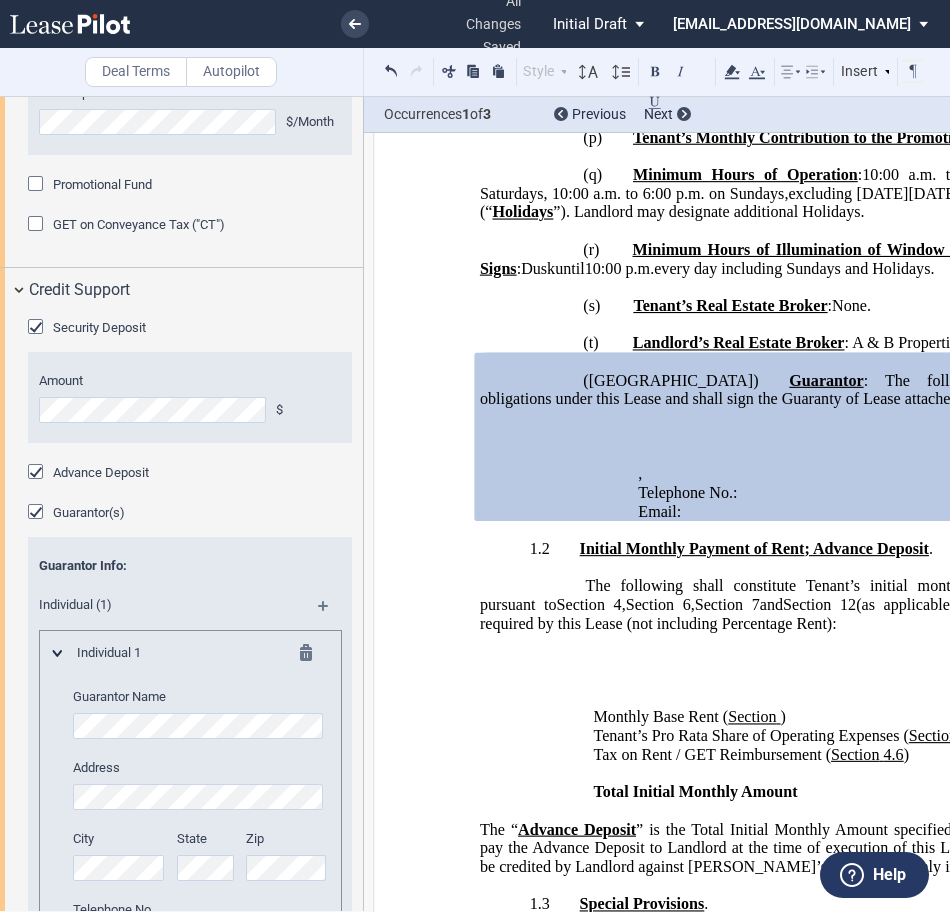 drag, startPoint x: 533, startPoint y: 718, endPoint x: 309, endPoint y: 727, distance: 224.18073 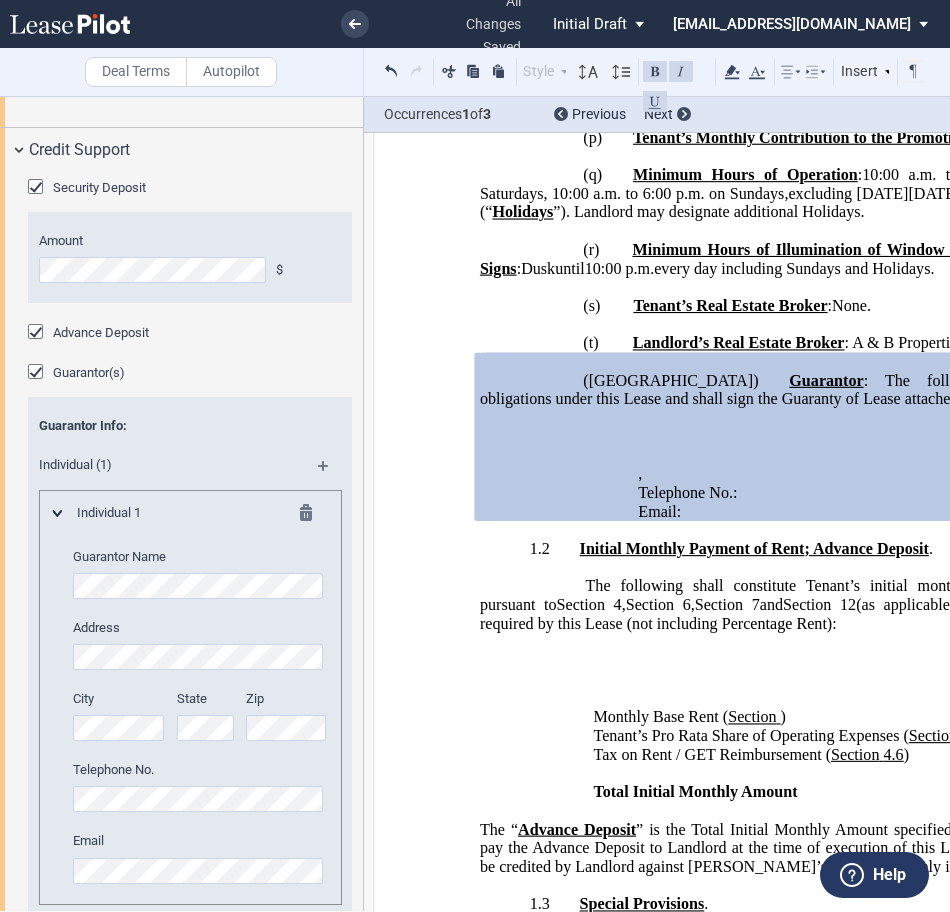 scroll, scrollTop: 3421, scrollLeft: 0, axis: vertical 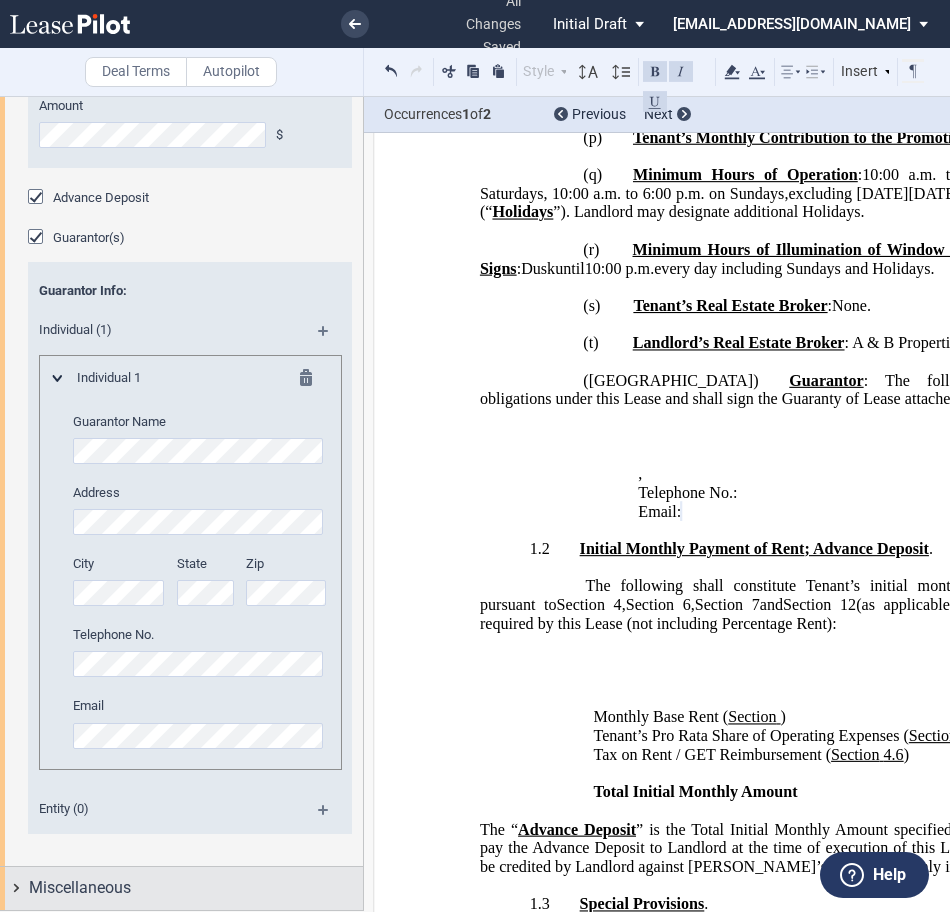 click on "Miscellaneous" at bounding box center (80, 888) 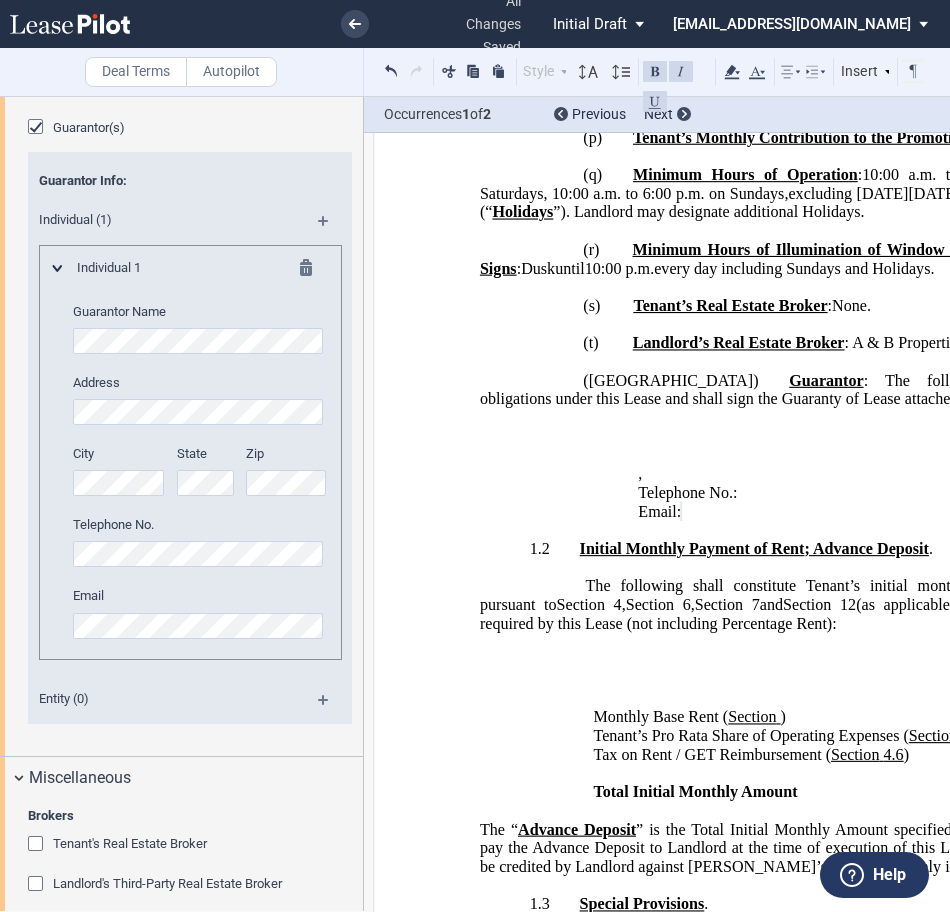 scroll, scrollTop: 3884, scrollLeft: 0, axis: vertical 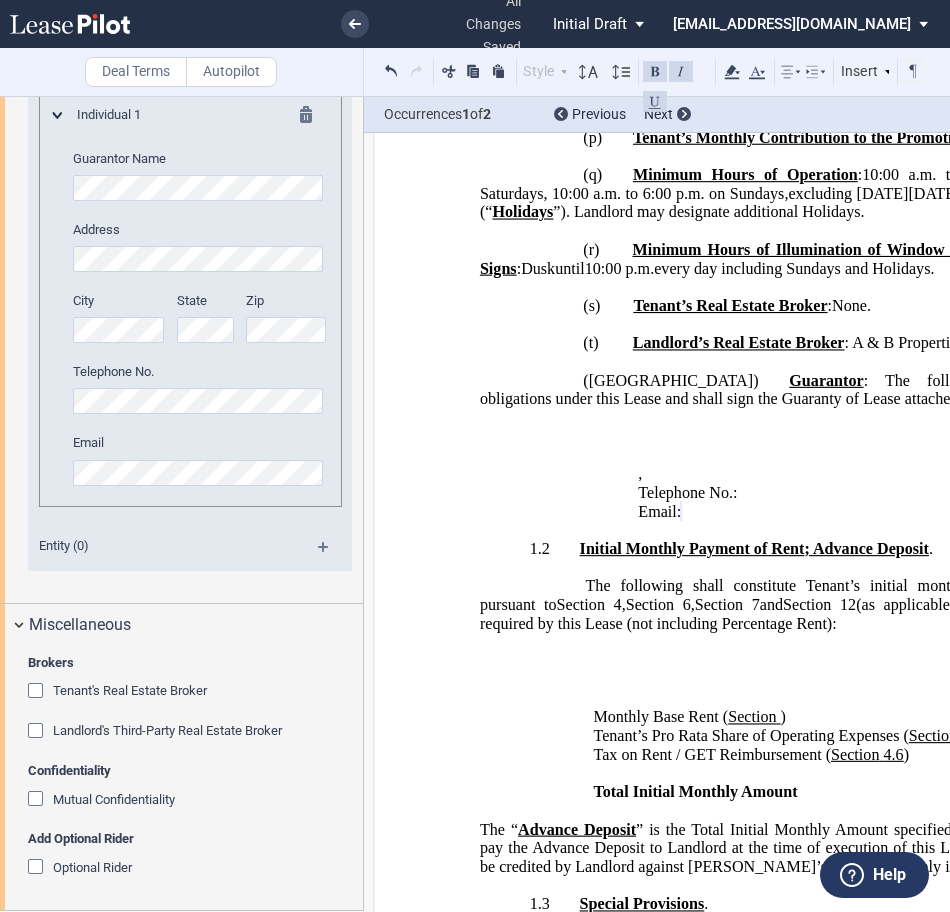 click at bounding box center [38, 693] 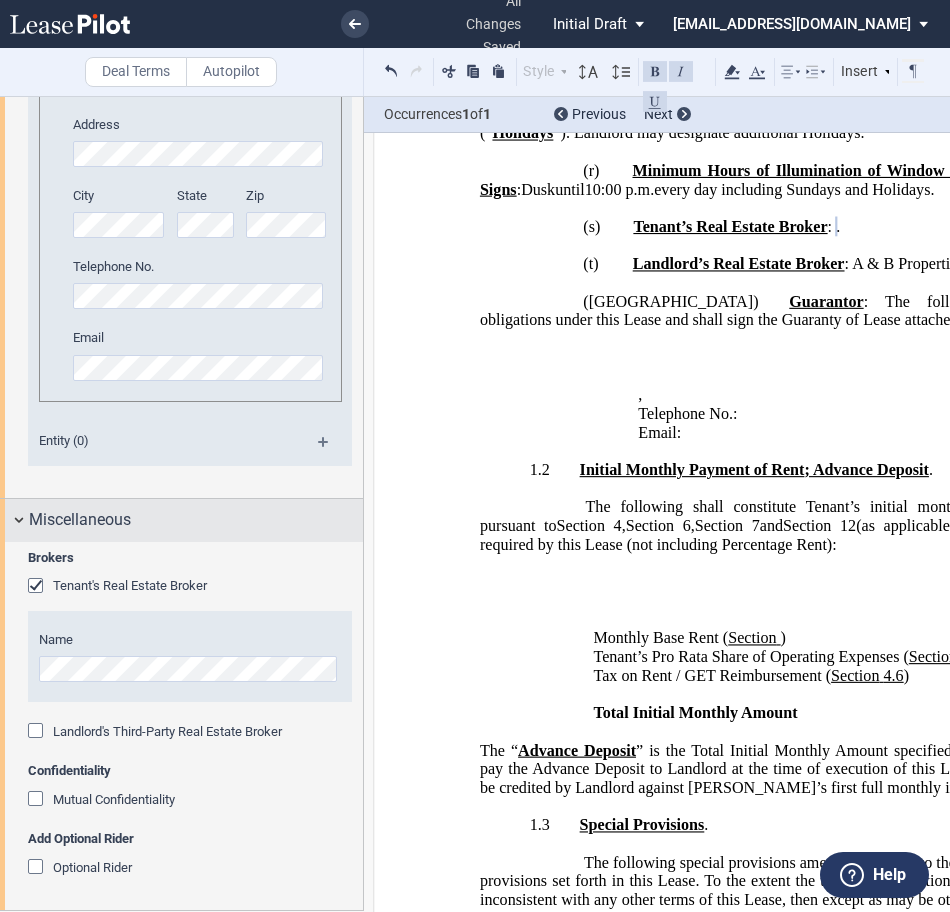 scroll, scrollTop: 4296, scrollLeft: 0, axis: vertical 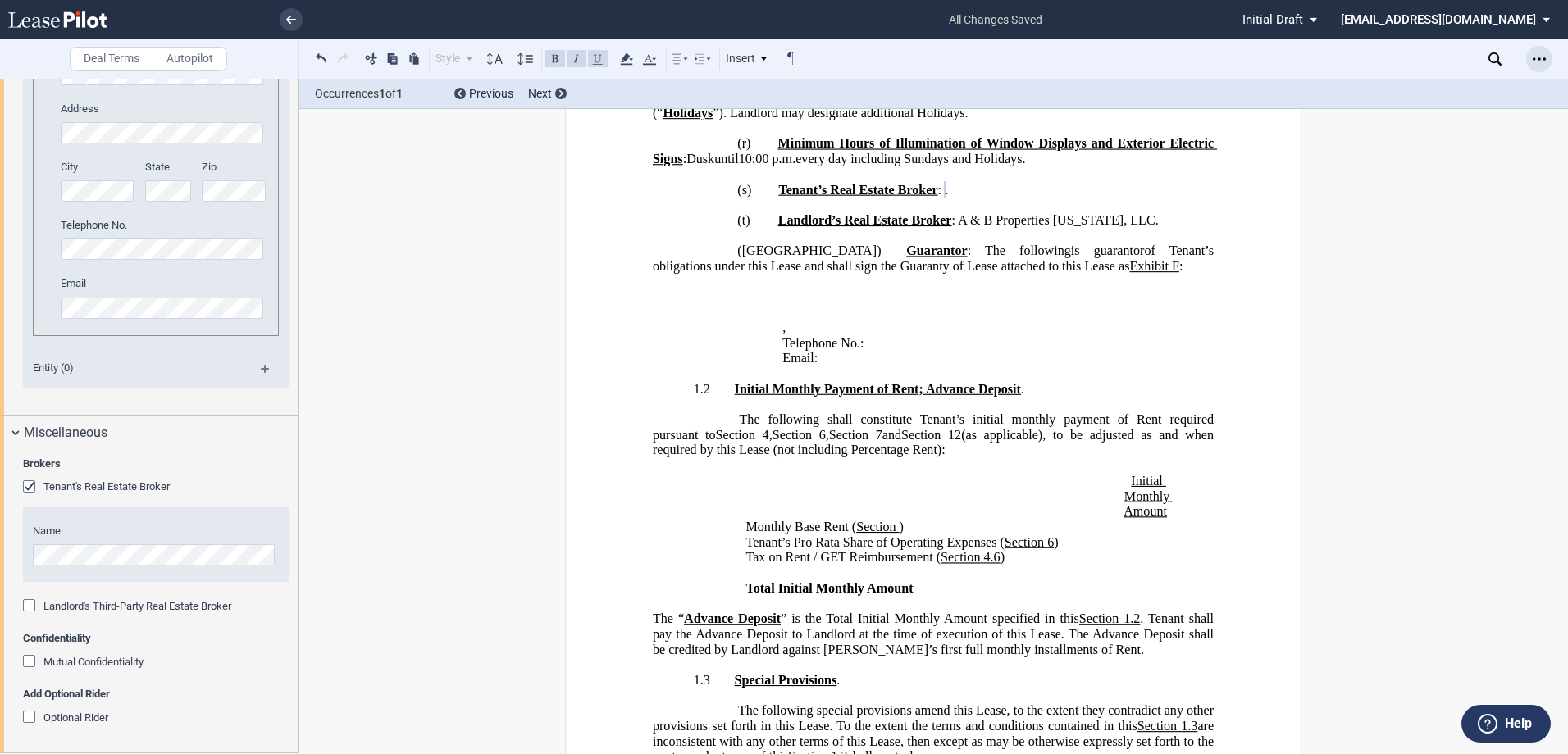 click 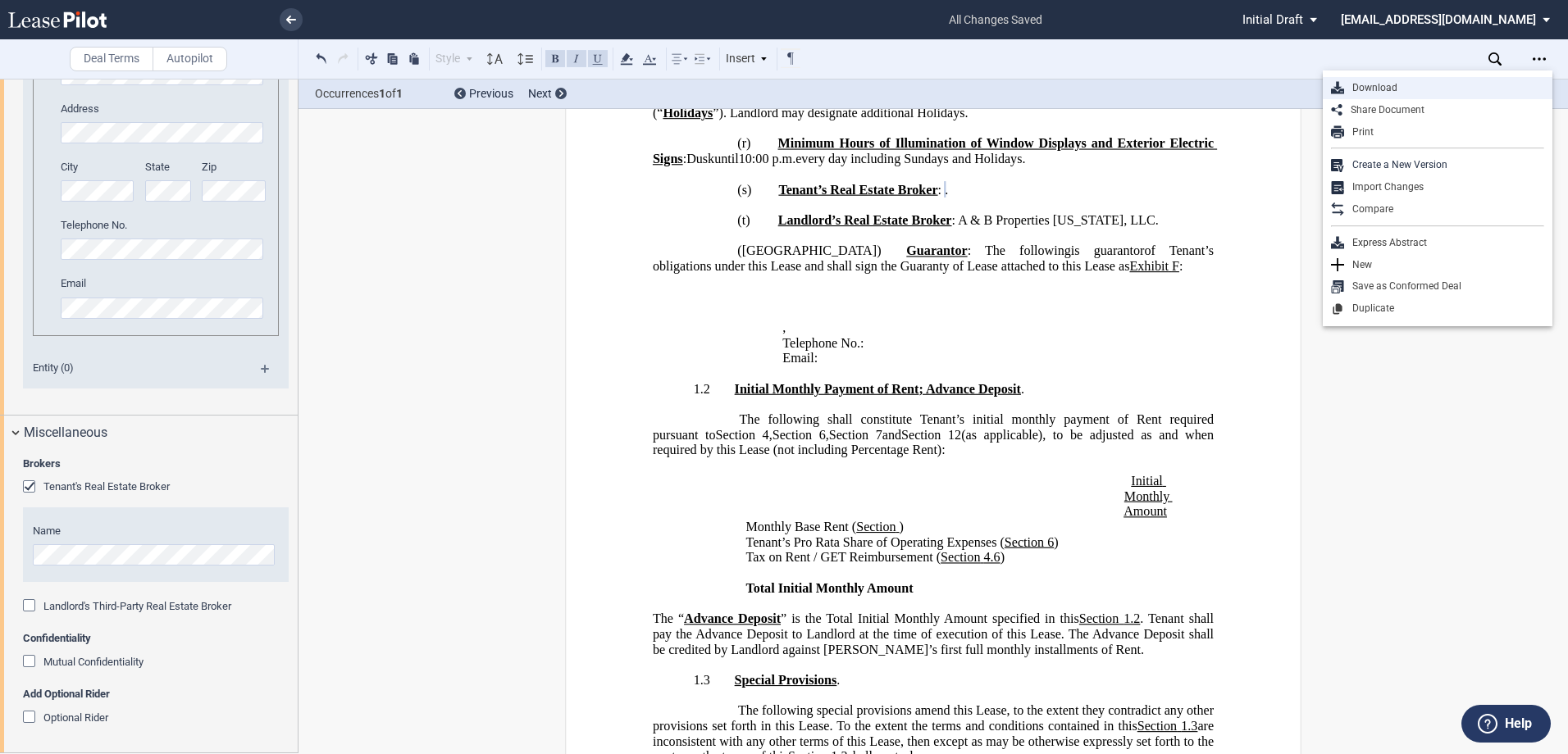 click on "Download" at bounding box center [1444, 88] 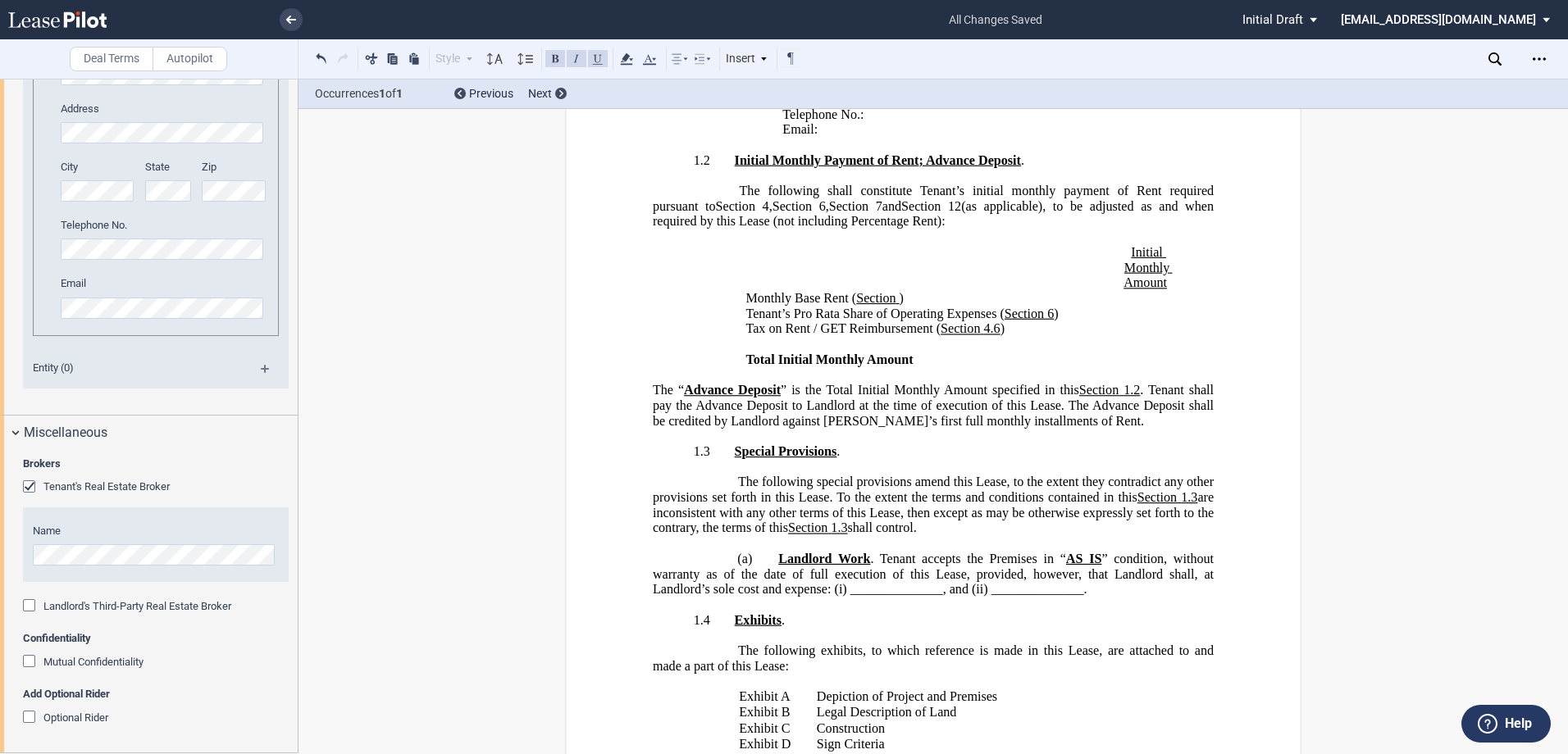 scroll, scrollTop: 3767, scrollLeft: 0, axis: vertical 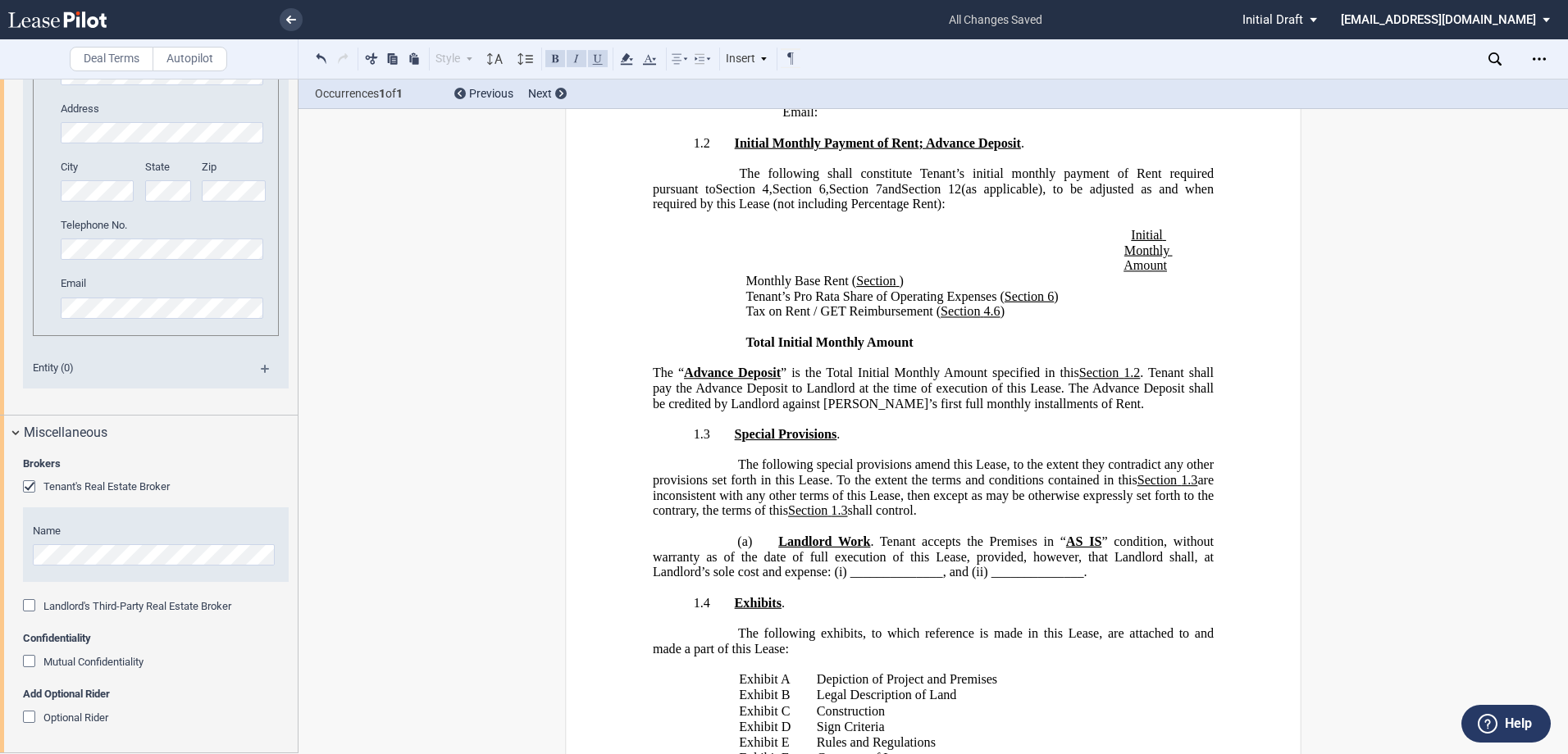 click on "﻿
﻿
﻿
﻿
﻿
﻿
﻿
﻿
﻿
﻿
RETAIL SPACE LEASE
﻿
﻿
BETWEEN
﻿
﻿
ABL MANOA MARKETPLACE LH LLC;ABP MANOA MARKETPLACE LH LLC KUKUI ‘ ULA VILLAGE LLC
AND
﻿ ﻿
AND
﻿ ﻿
﻿
﻿
AS LANDLORD
﻿
﻿
AND
﻿
﻿
﻿ ﻿
AND
﻿ ﻿
﻿
﻿
AS TENANT
﻿
AT
﻿
﻿
‘ ULA" at bounding box center [933, 26527] 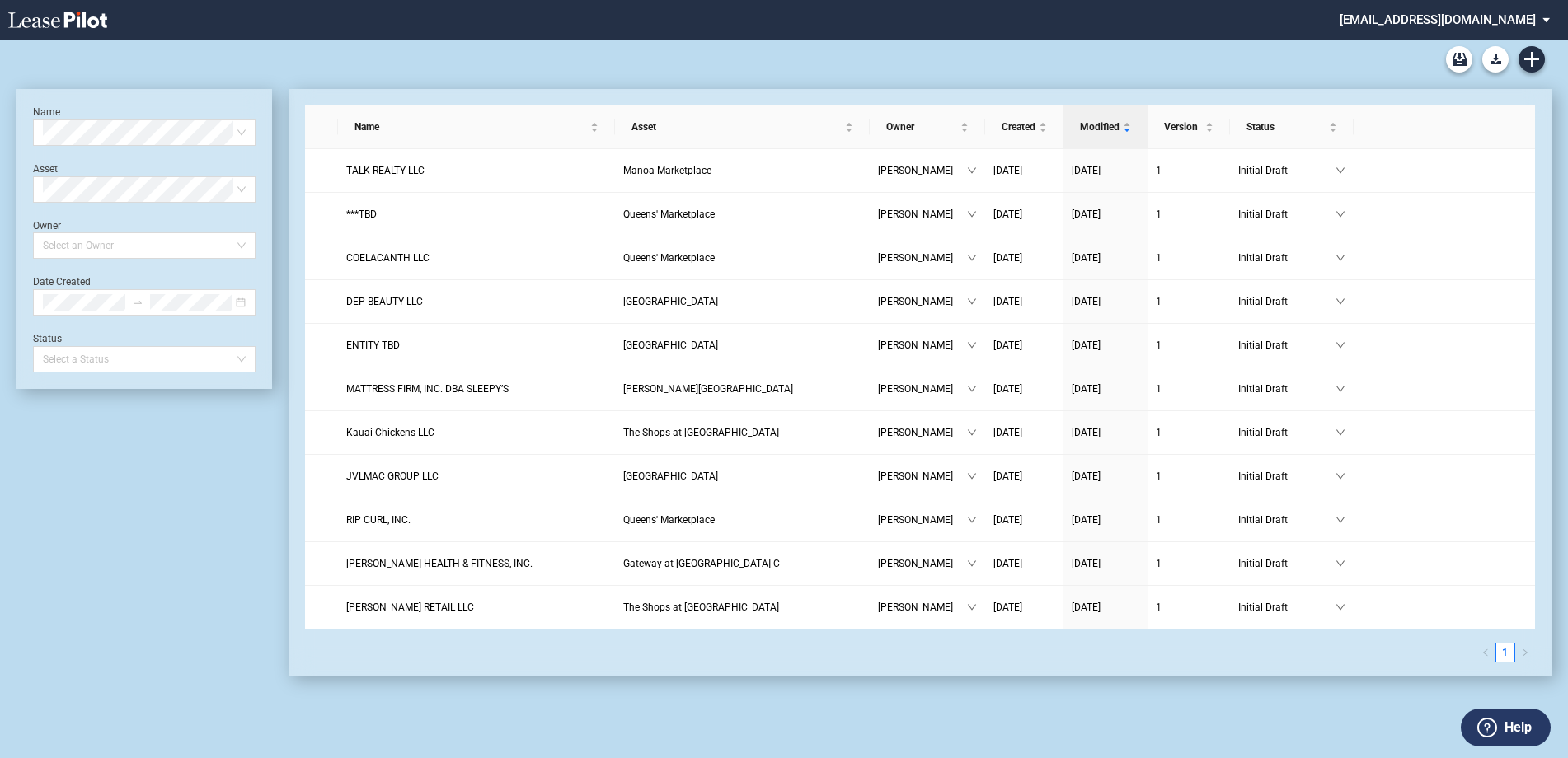 scroll, scrollTop: 0, scrollLeft: 0, axis: both 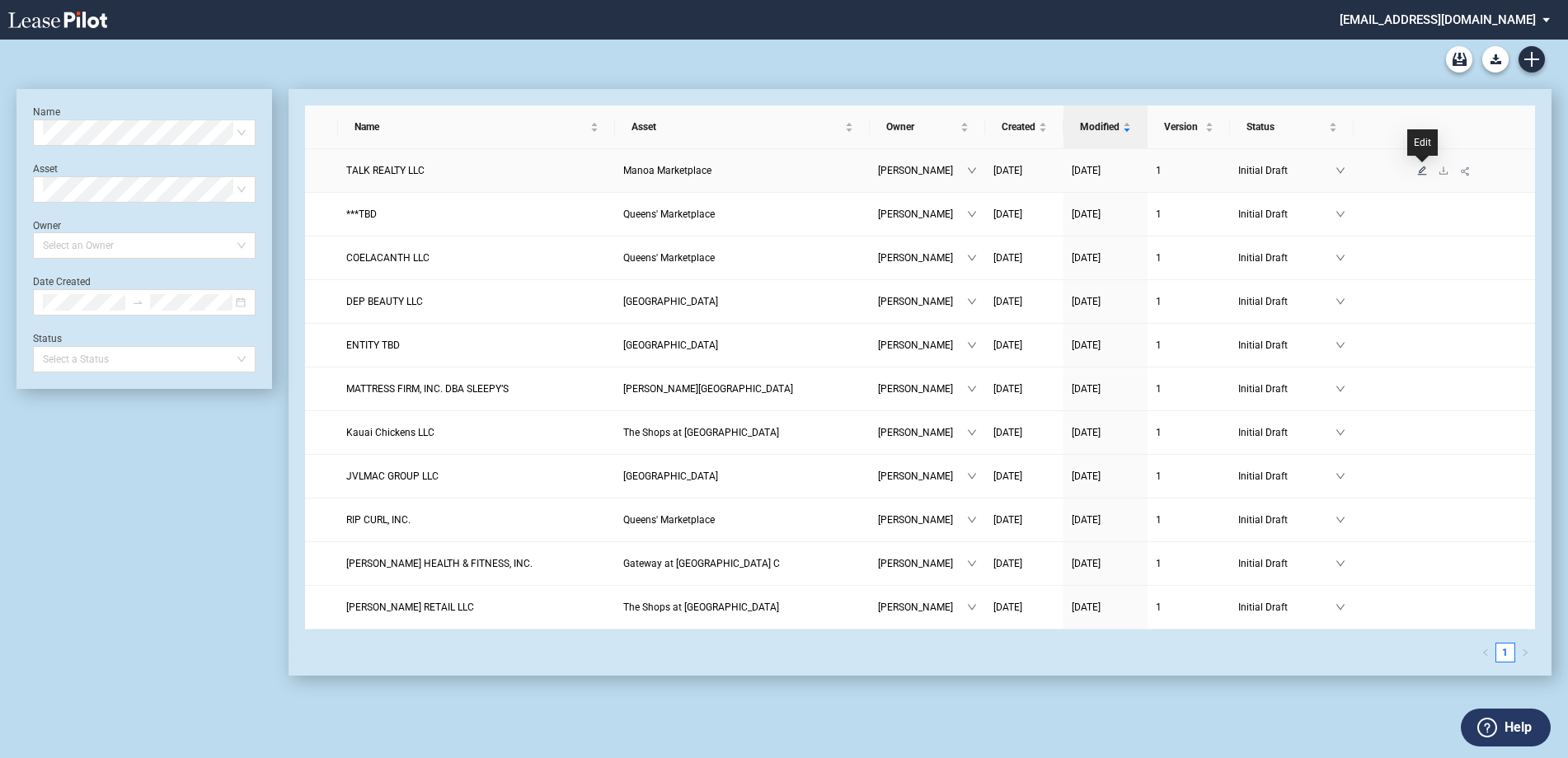 click 